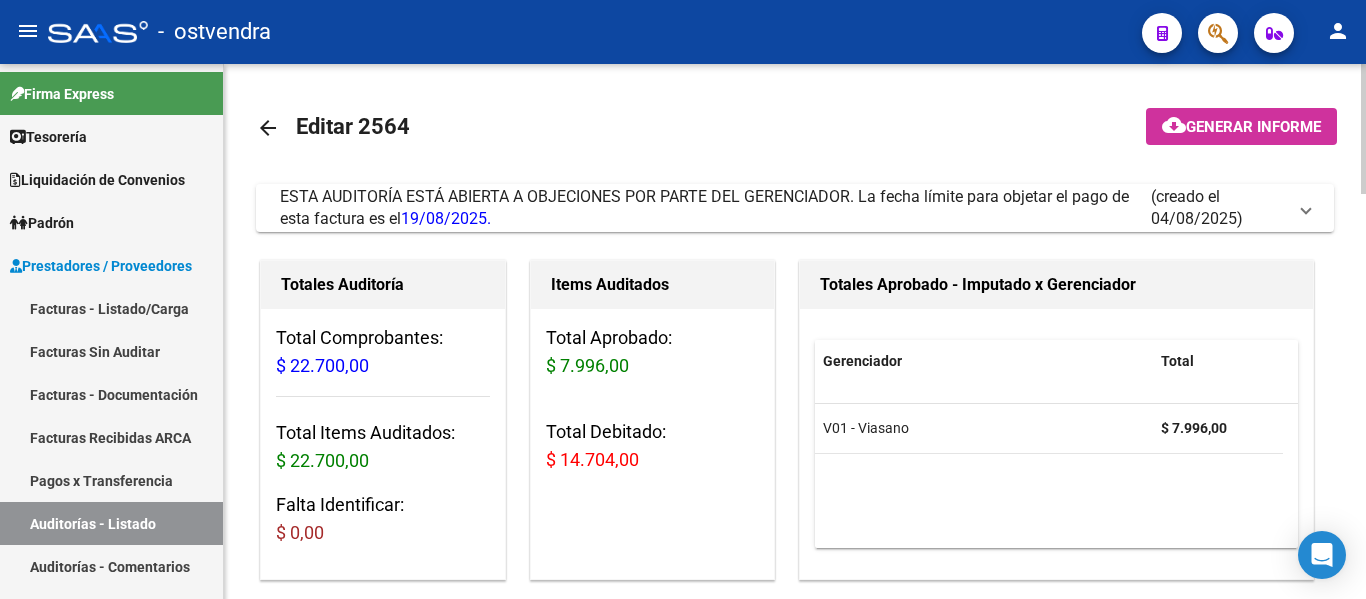 scroll, scrollTop: 0, scrollLeft: 0, axis: both 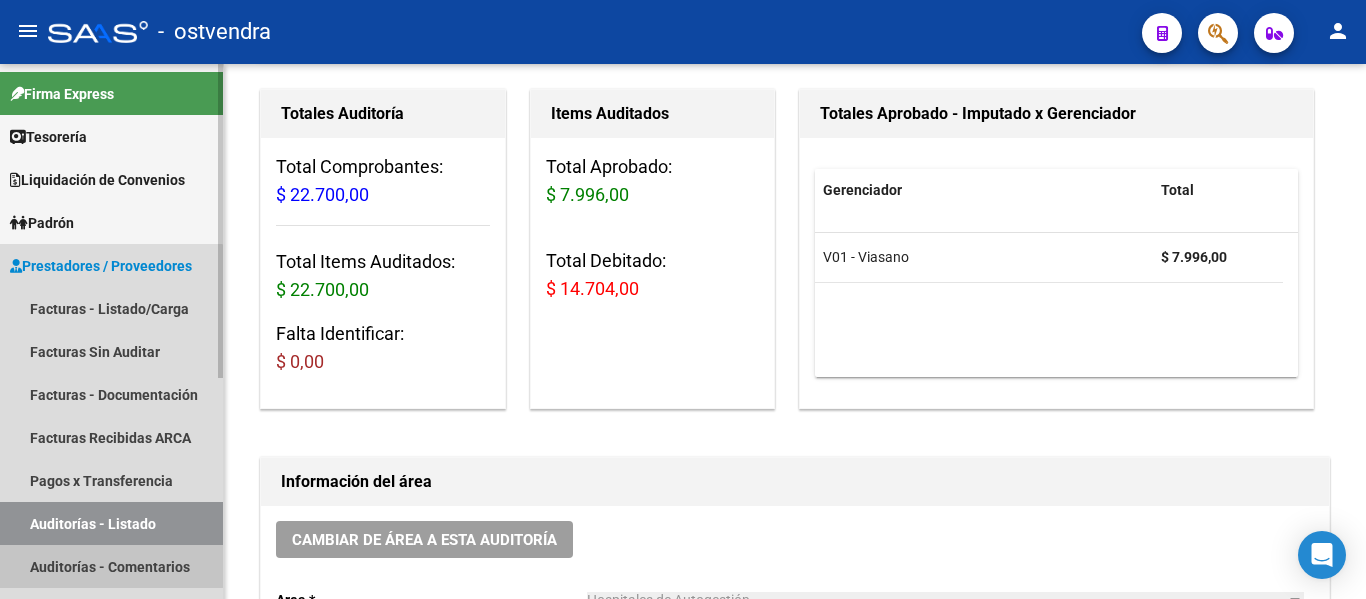 click on "Auditorías - Comentarios" at bounding box center [111, 566] 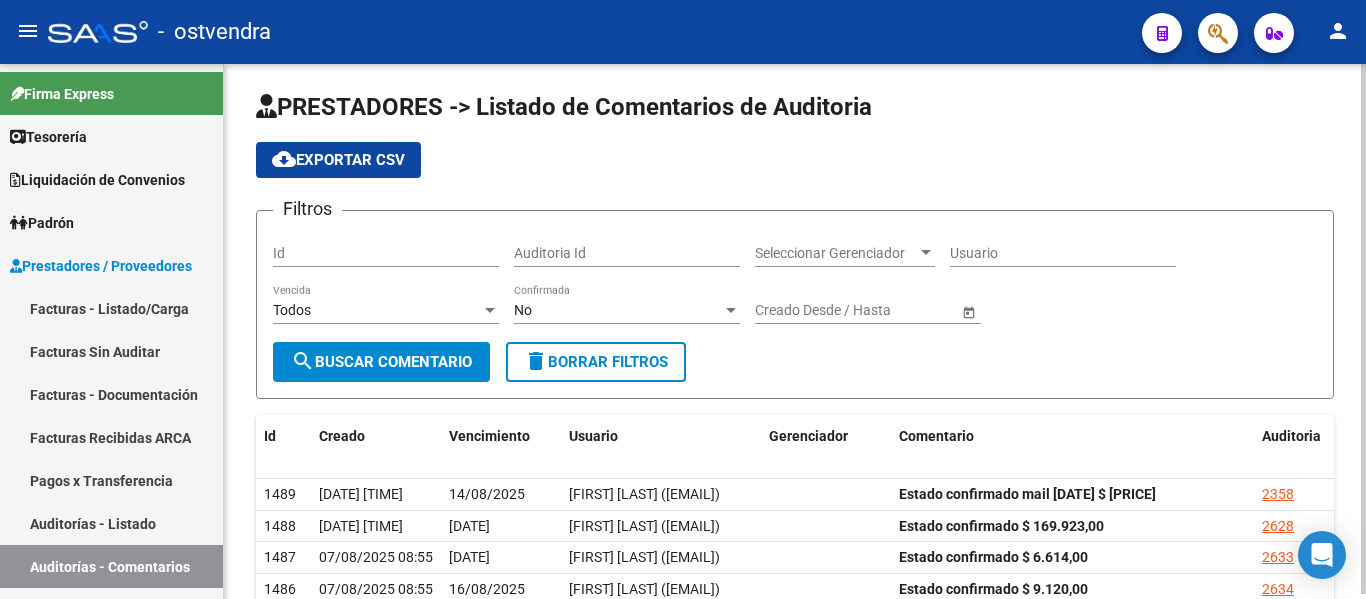 scroll, scrollTop: 171, scrollLeft: 0, axis: vertical 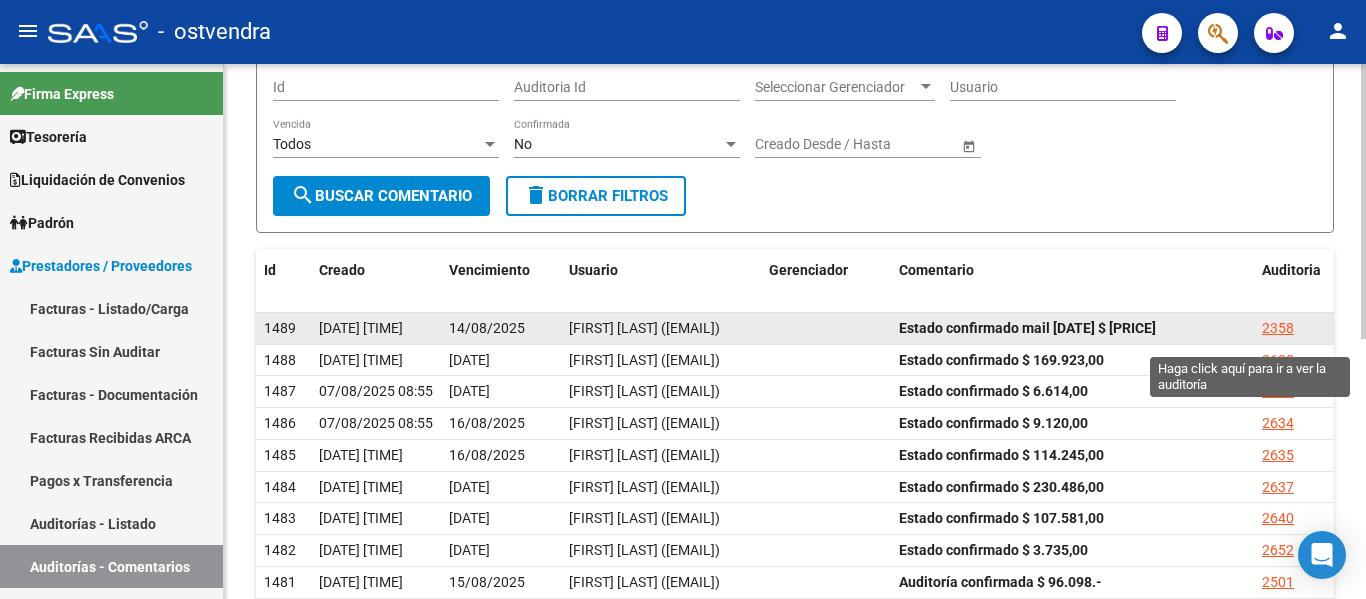 click on "2358" 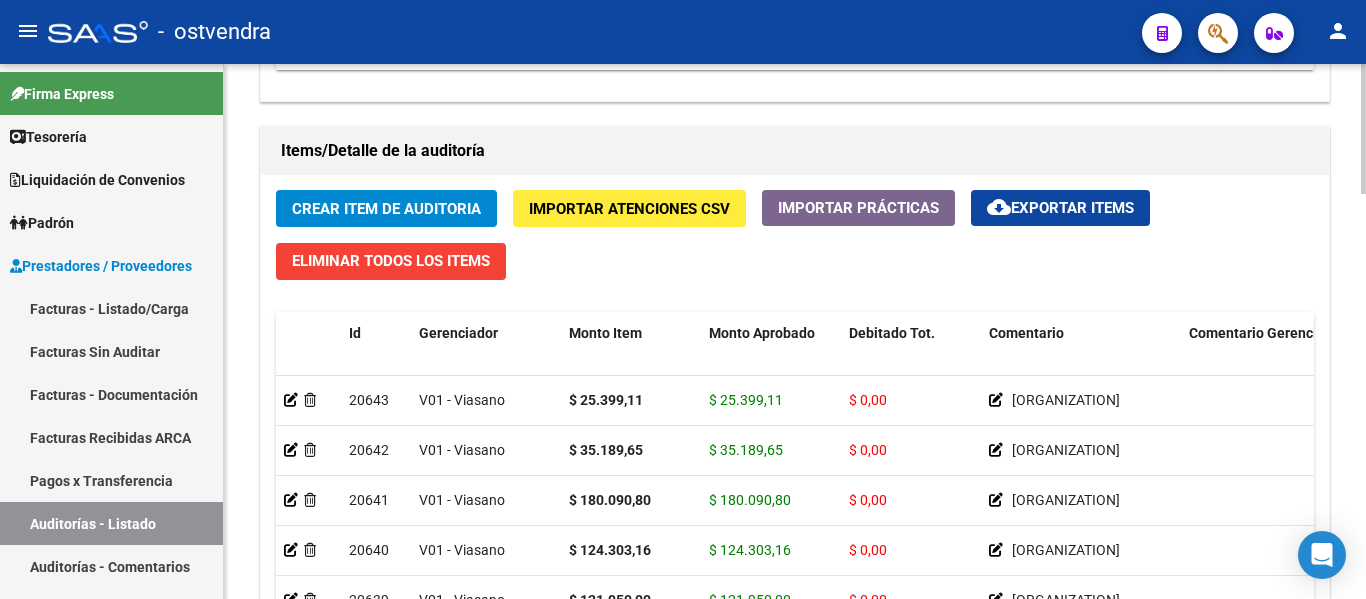 scroll, scrollTop: 1367, scrollLeft: 0, axis: vertical 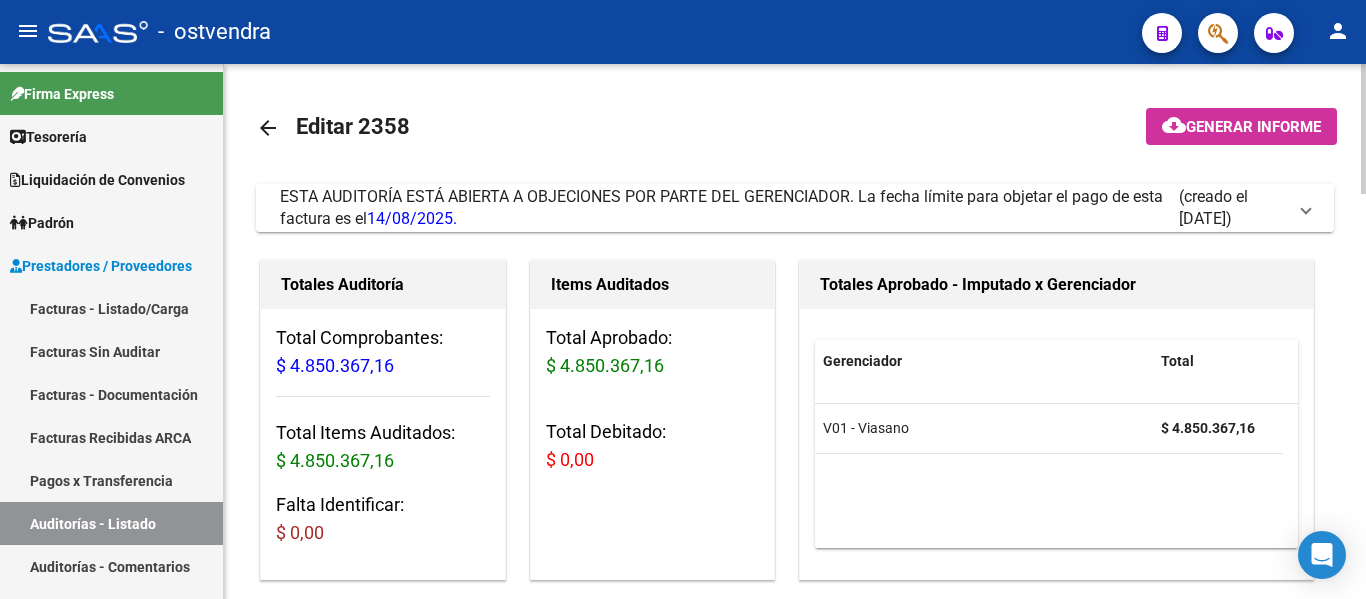 click on "ESTA AUDITORÍA ESTÁ ABIERTA A OBJECIONES POR PARTE DEL GERENCIADOR. La fecha límite para objetar el pago de esta factura es el  [DATE]." at bounding box center [721, 207] 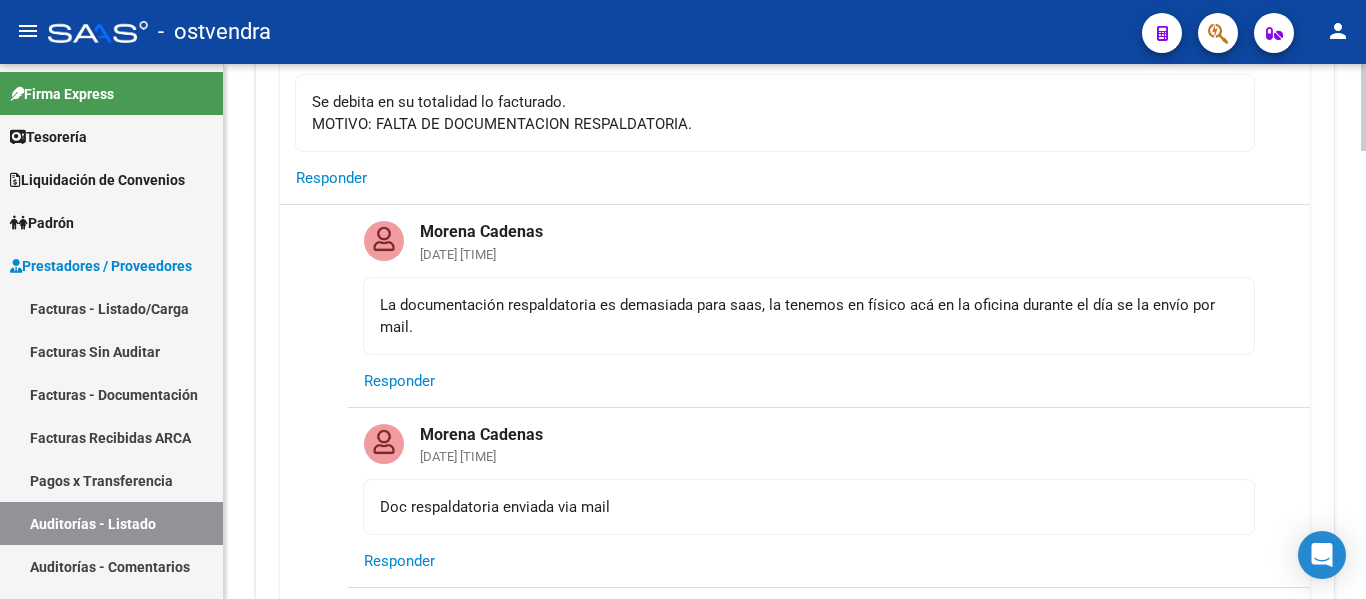 scroll, scrollTop: 305, scrollLeft: 0, axis: vertical 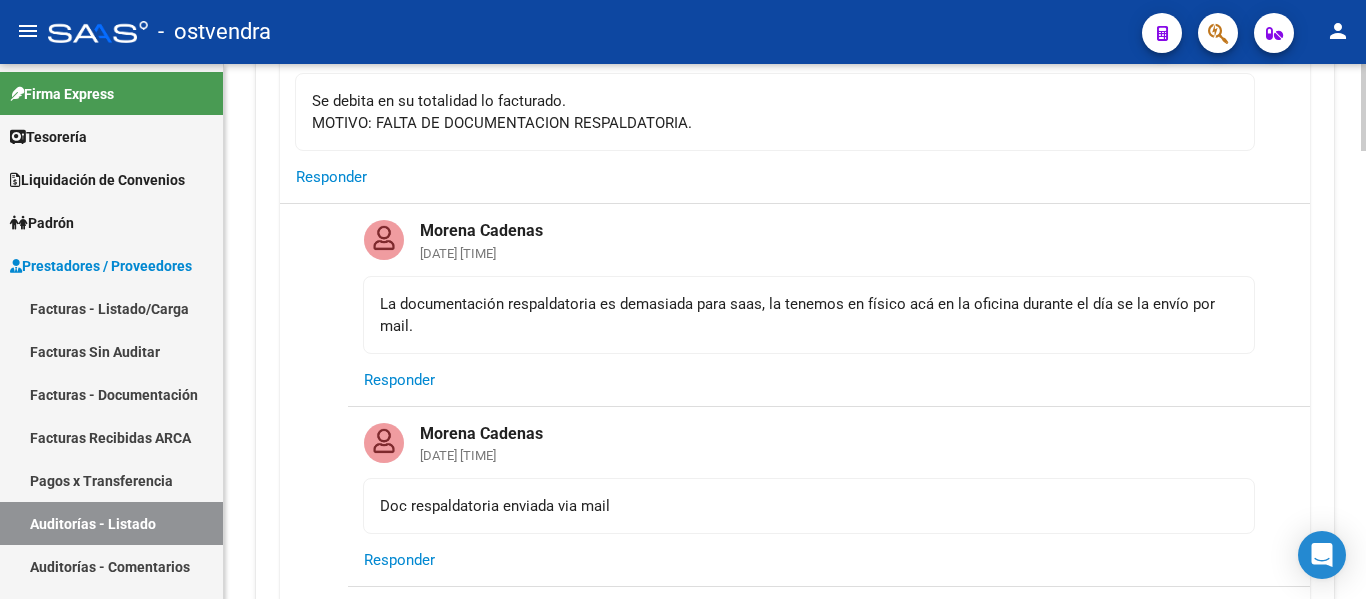 click on "Responder" 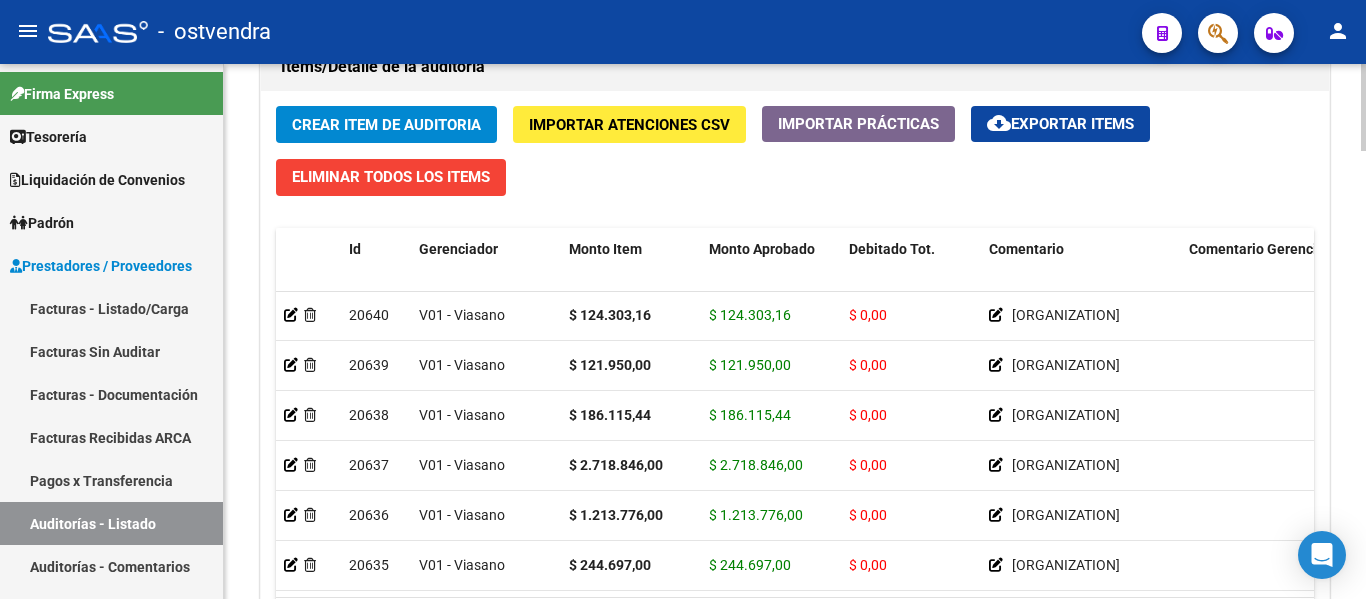 scroll, scrollTop: 2546, scrollLeft: 0, axis: vertical 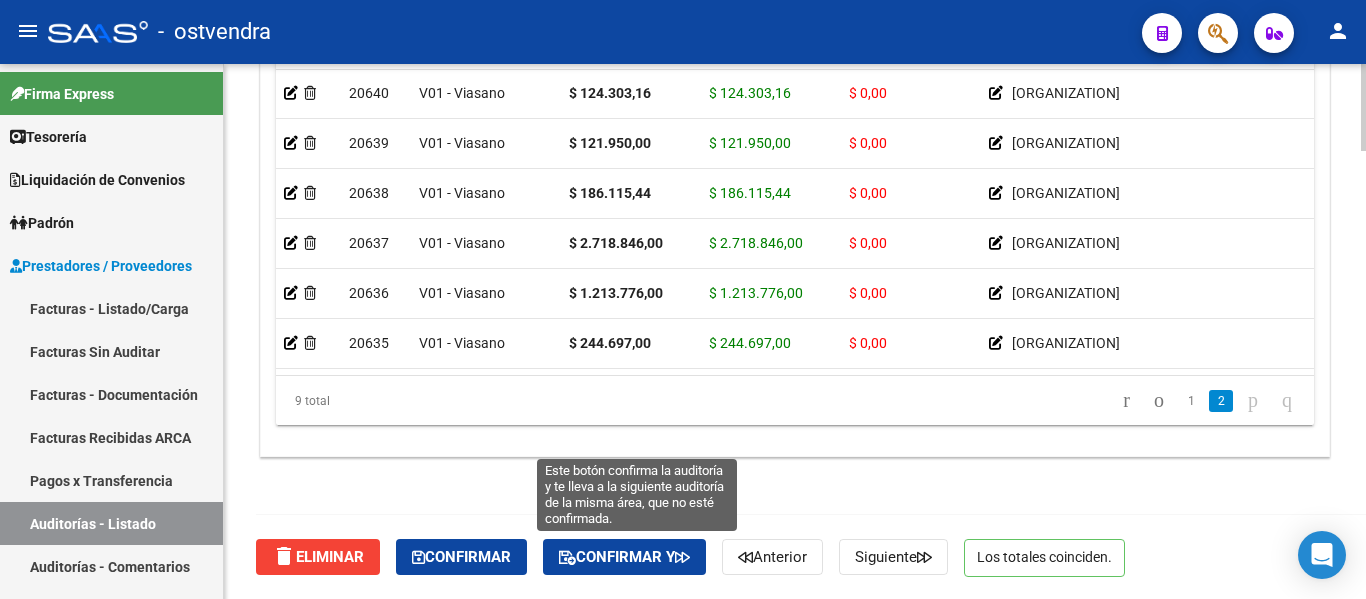 click on "Confirmar y" 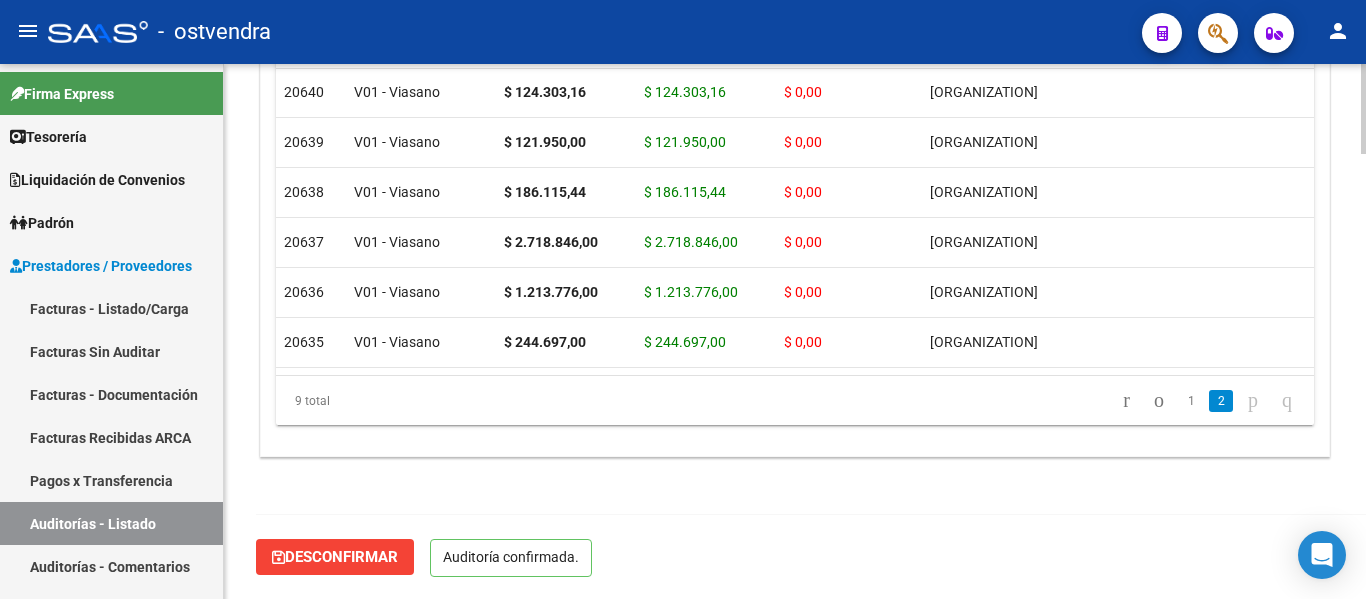 scroll, scrollTop: 2629, scrollLeft: 0, axis: vertical 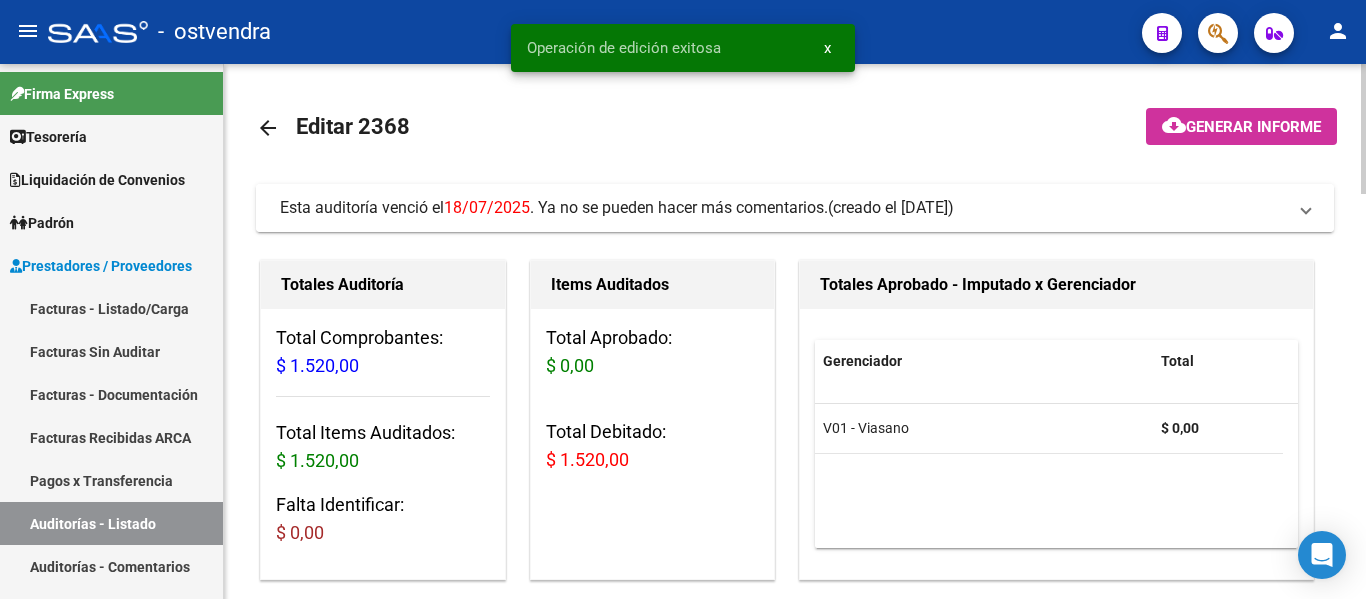 click on "Esta auditoría venció el  [DATE]  . Ya no se pueden hacer más comentarios.    (creado el [DATE])" at bounding box center [795, 208] 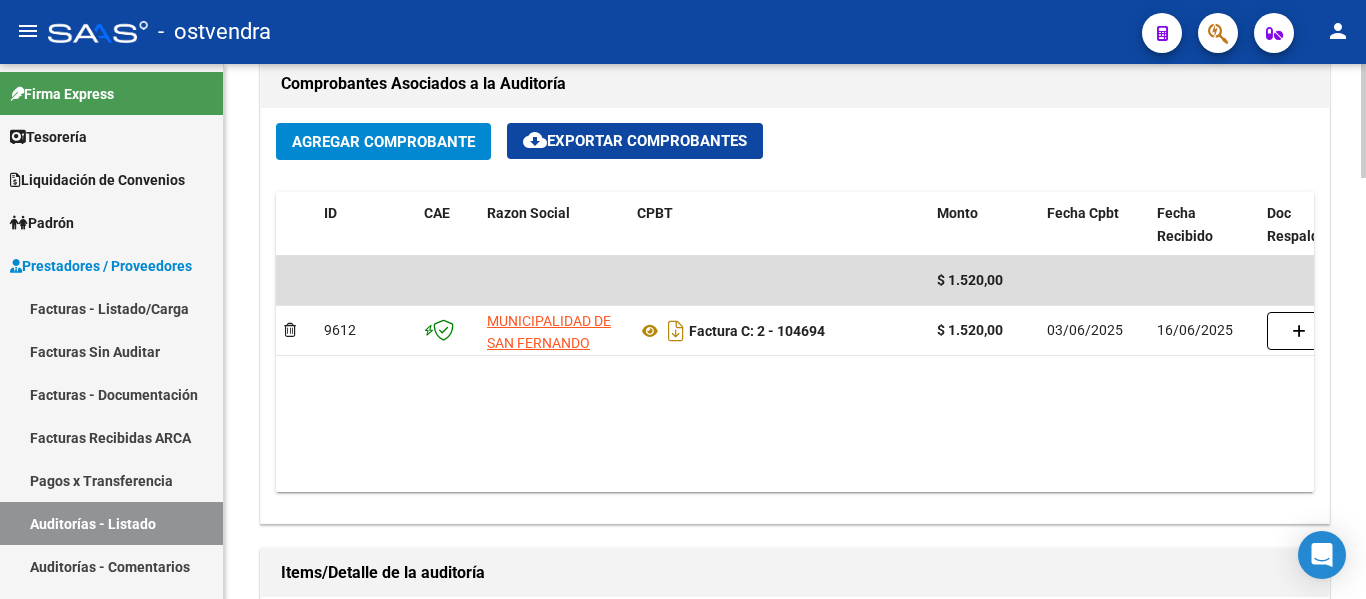scroll, scrollTop: 1255, scrollLeft: 0, axis: vertical 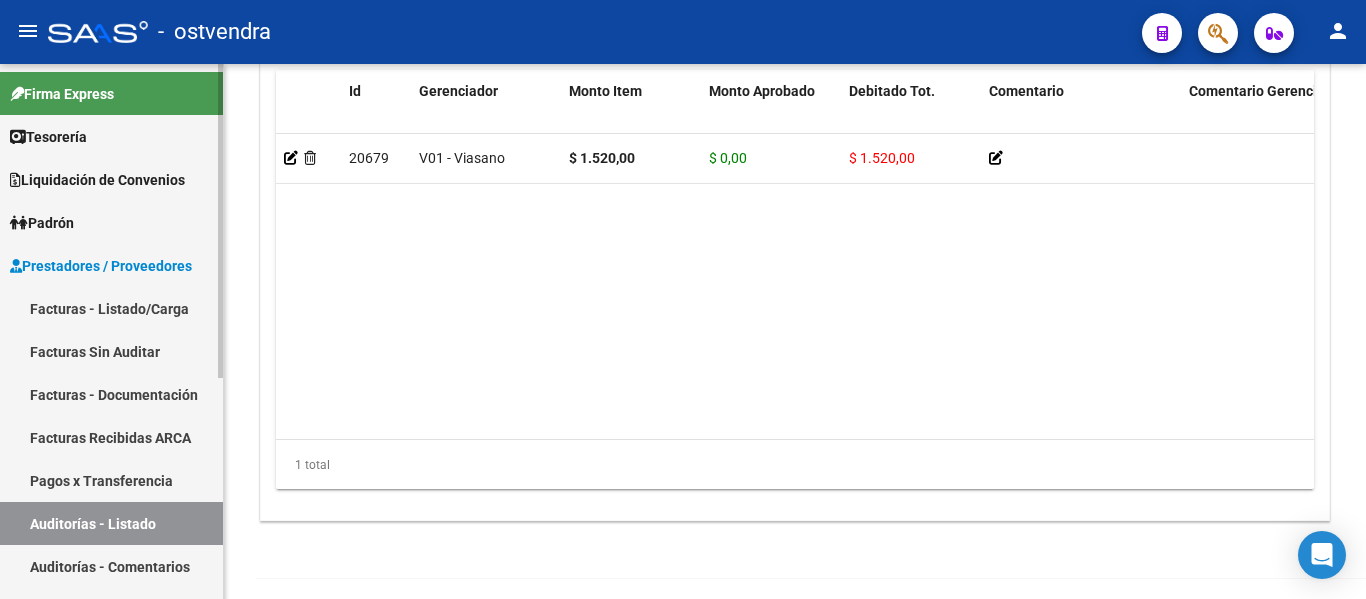 click on "Auditorías - Comentarios" at bounding box center [111, 566] 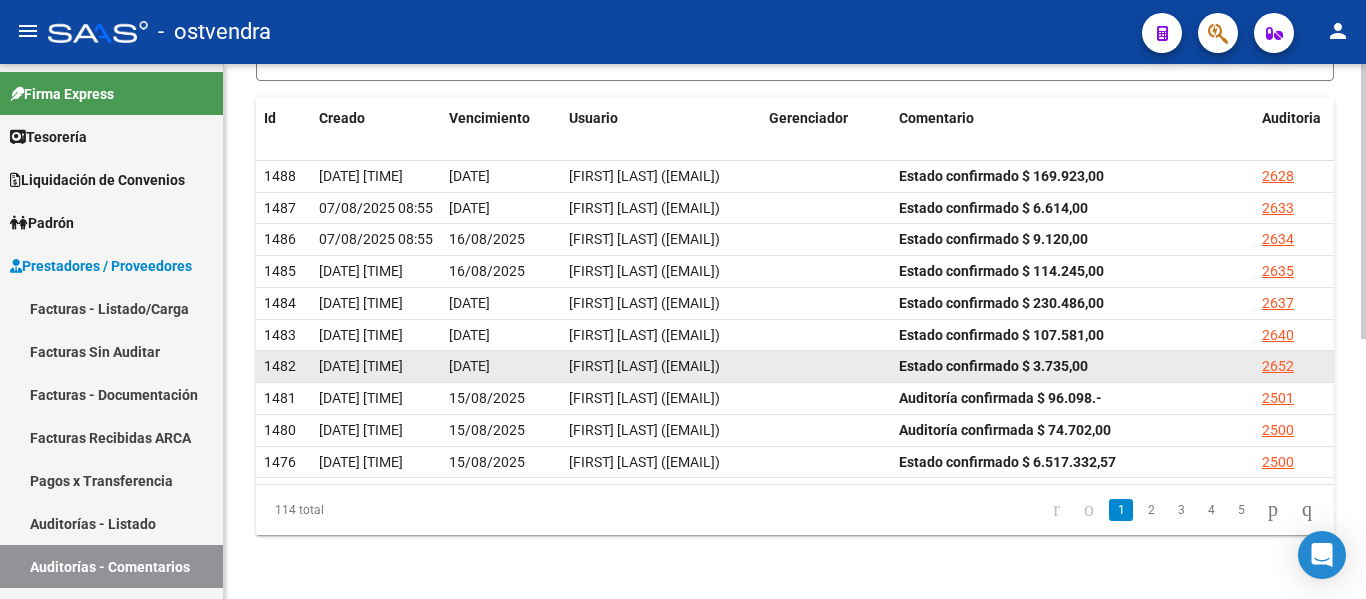 scroll, scrollTop: 343, scrollLeft: 0, axis: vertical 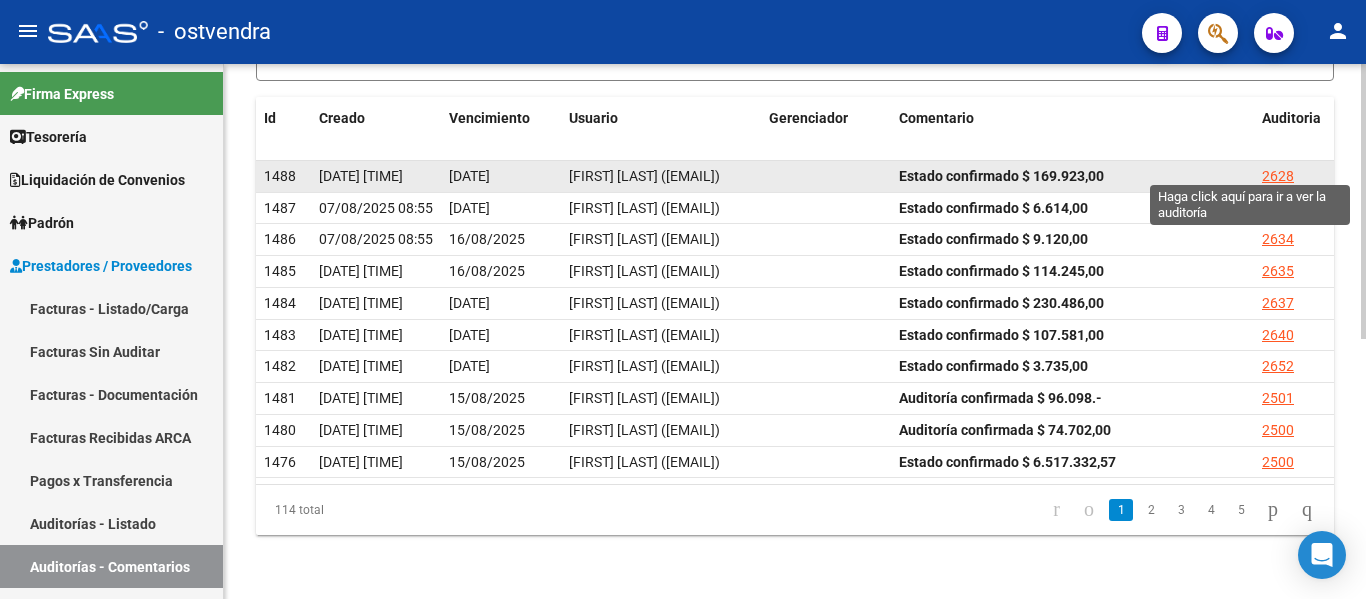 click on "2628" 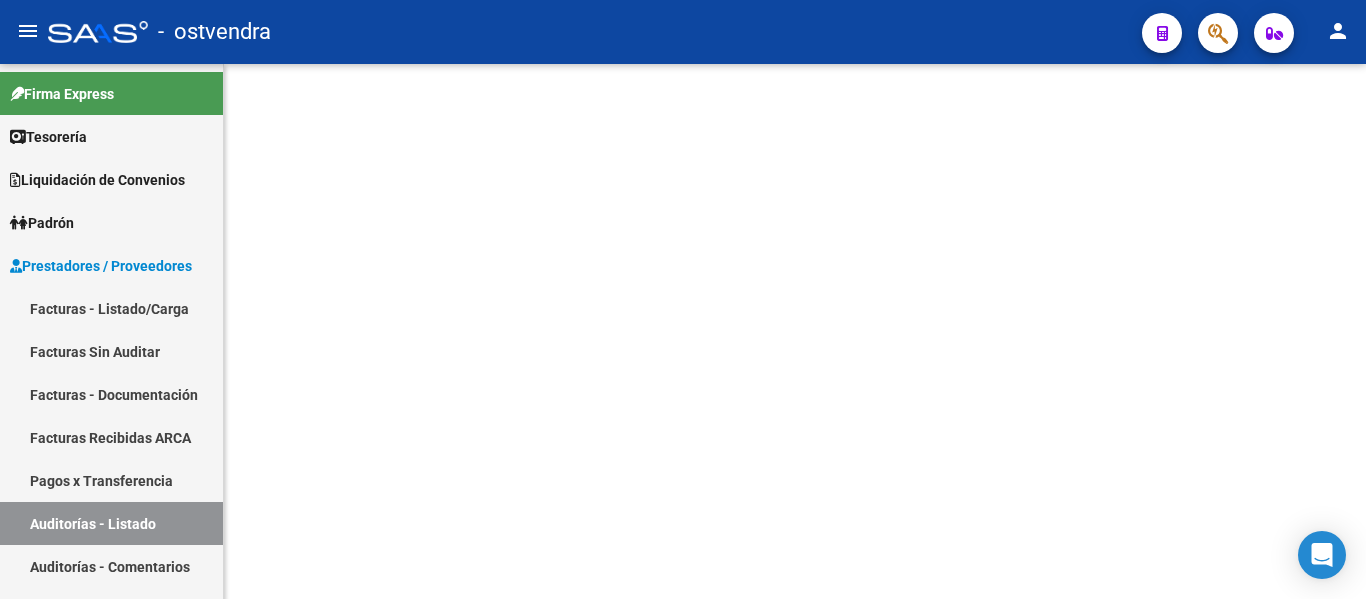 scroll, scrollTop: 0, scrollLeft: 0, axis: both 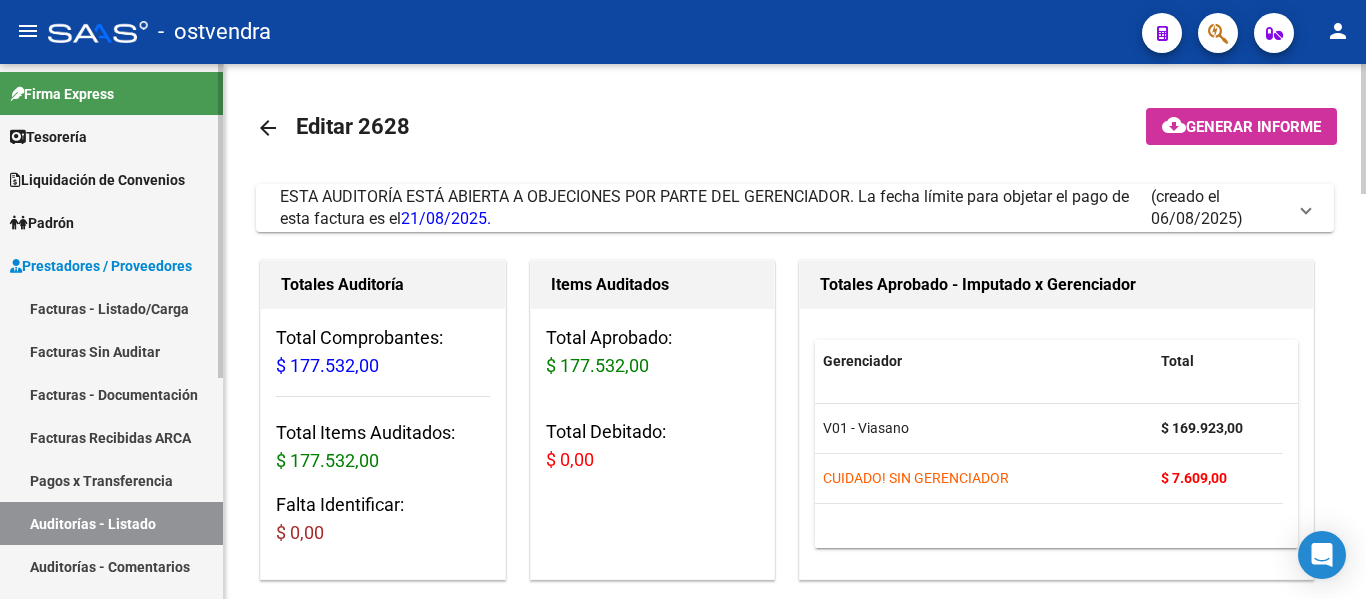 click on "Auditorías - Comentarios" at bounding box center [111, 566] 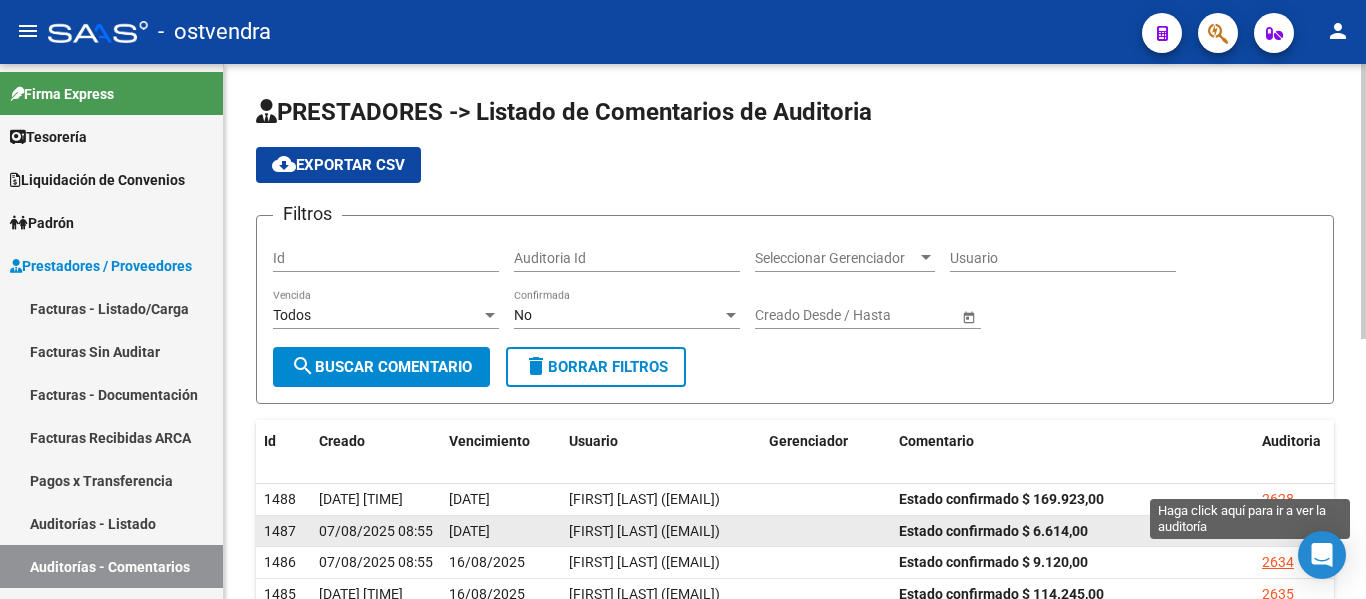click on "2633" 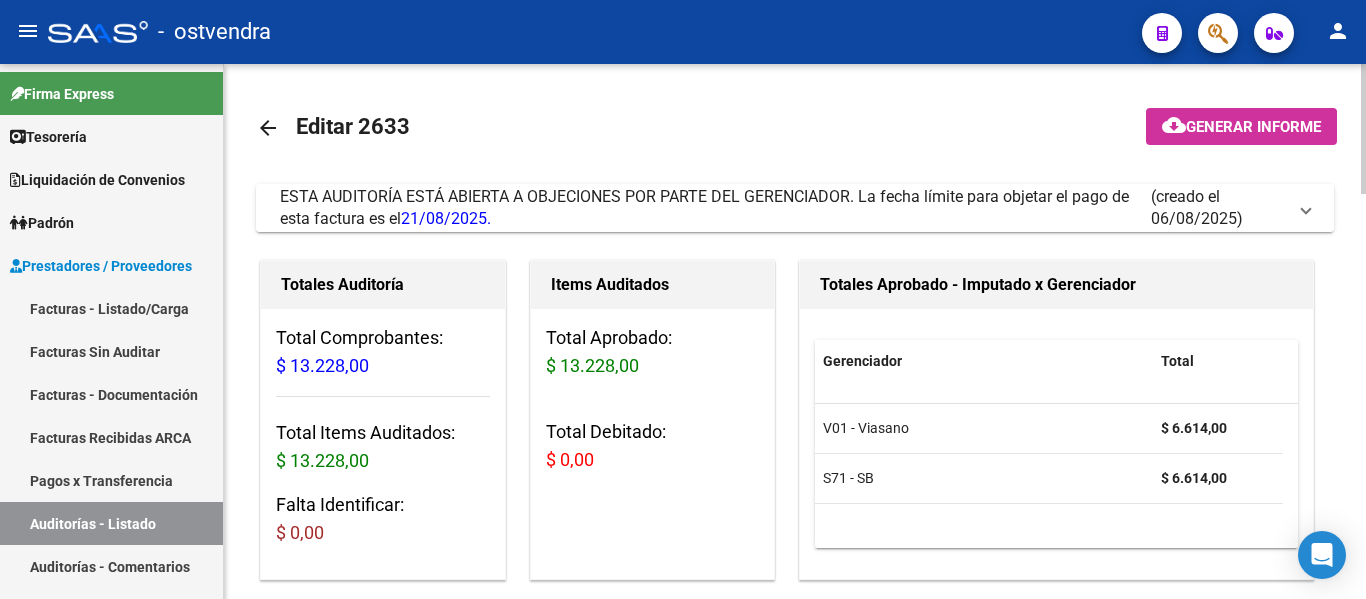 click on "ESTA AUDITORÍA ESTÁ ABIERTA A OBJECIONES POR PARTE DEL GERENCIADOR. La fecha límite para objetar el pago de esta factura es el  [DATE]." at bounding box center (704, 207) 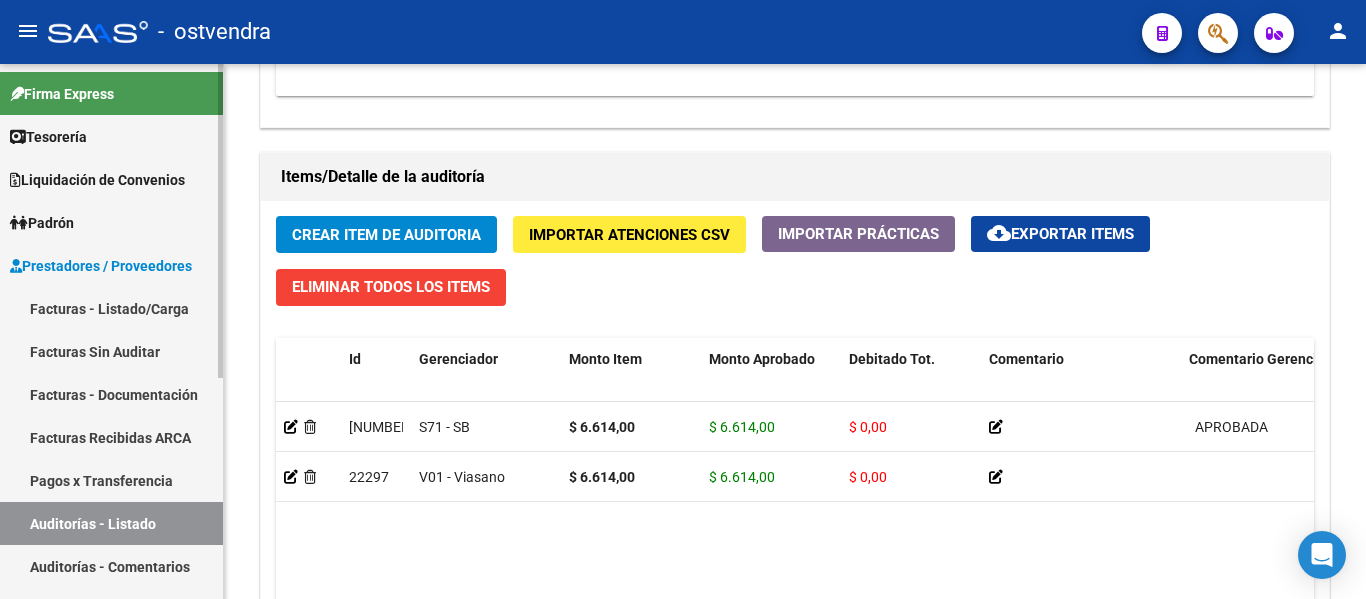 scroll, scrollTop: 1832, scrollLeft: 0, axis: vertical 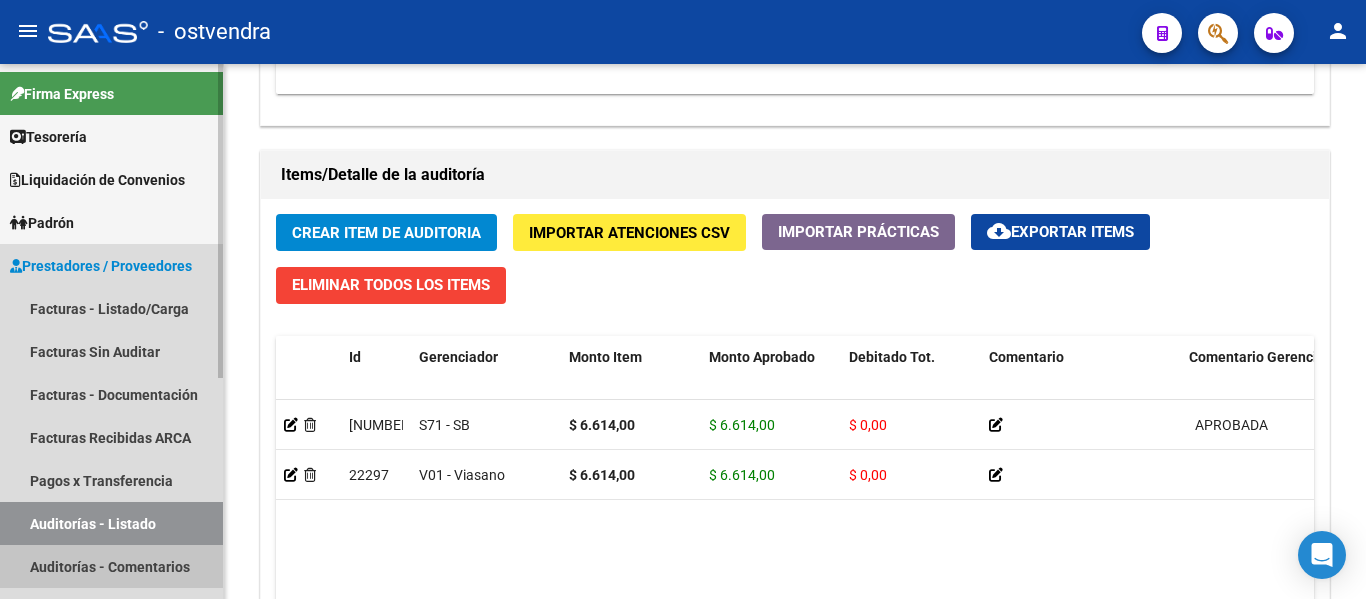 click on "Auditorías - Comentarios" at bounding box center (111, 566) 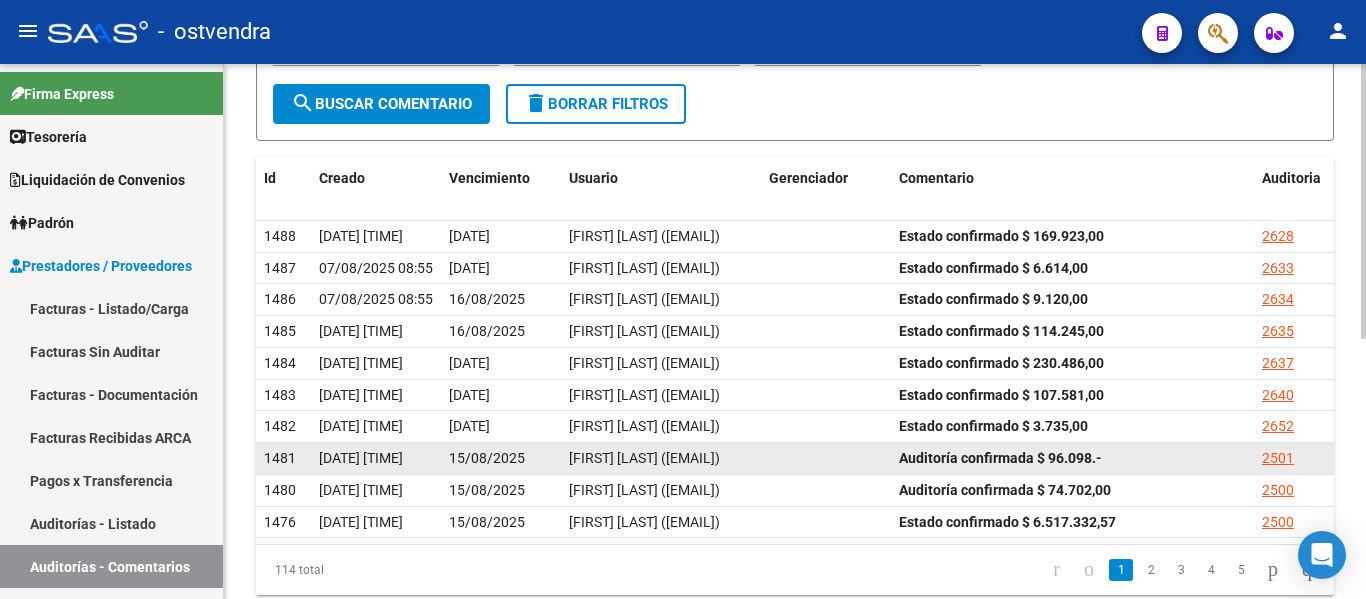 scroll, scrollTop: 262, scrollLeft: 0, axis: vertical 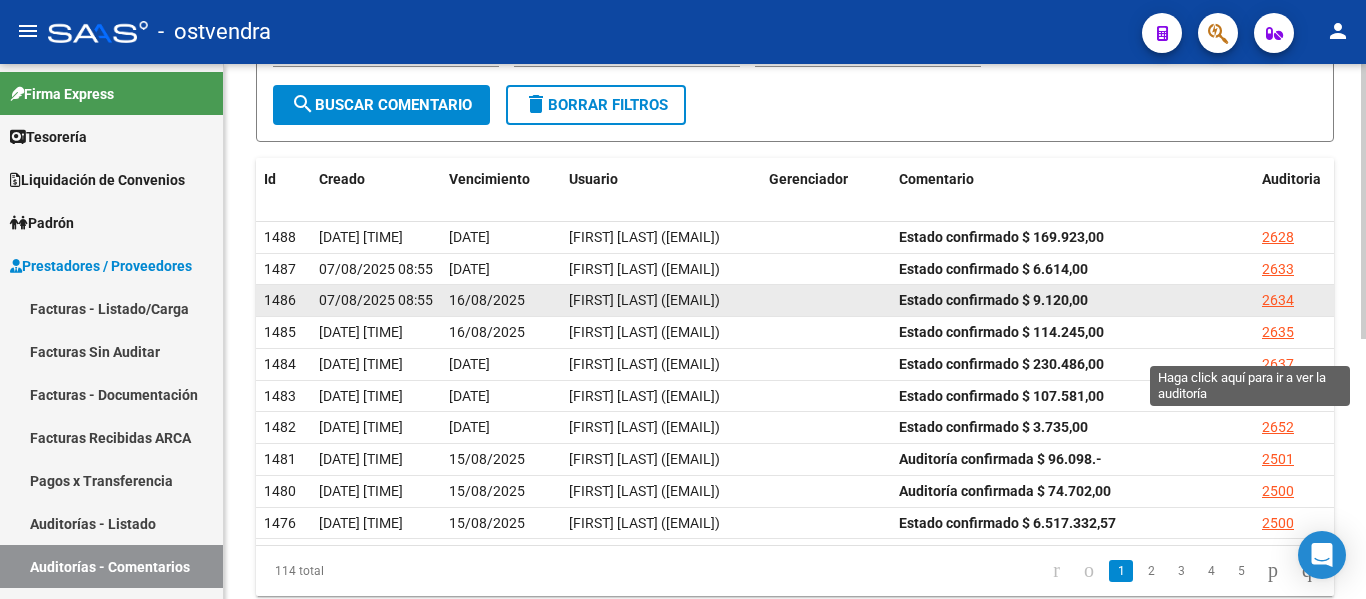 click on "2634" 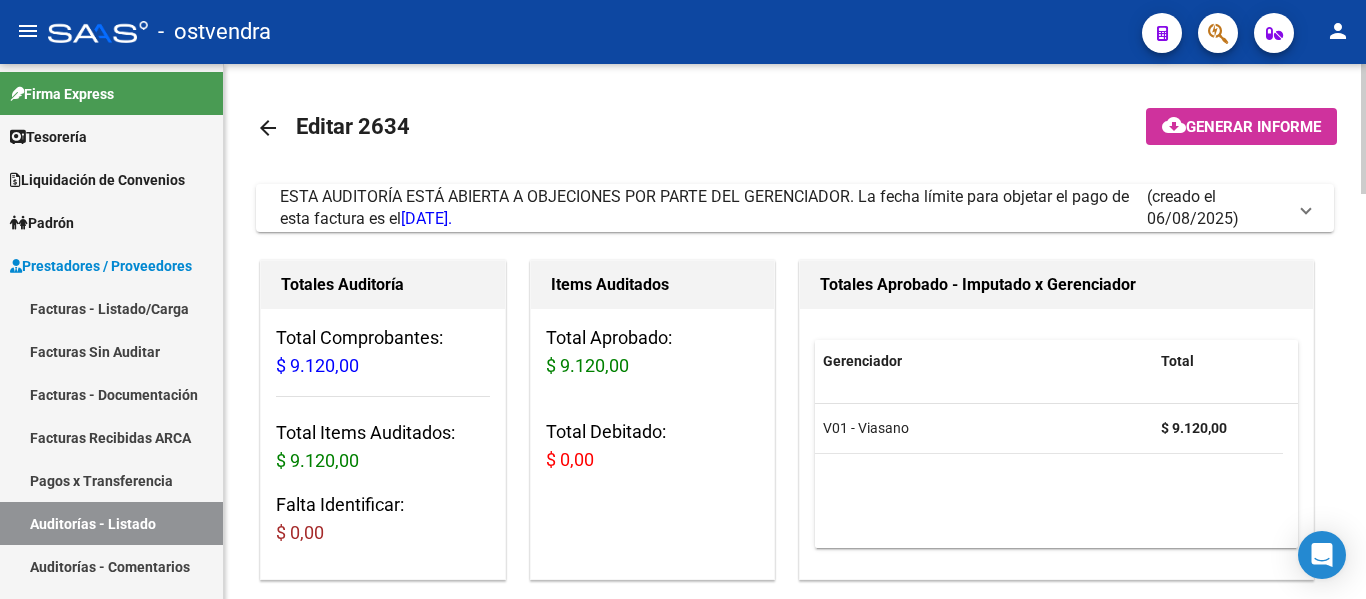 click on "arrow_back Editar [NUMBER]    cloud_download  Generar informe  ESTA AUDITORÍA ESTÁ ABIERTA A OBJECIONES POR PARTE DEL GERENCIADOR. La fecha límite para objetar el pago de esta factura es el  [DATE].   (creado el [DATE]) EDITAR NOTIFICACION [FIRST] [LAST] [DATE] [TIME] Estado confirmado $ [PRICE]  Responder  Escriba su comentario aquí. Si desea no reconocer algún débito, debe especificar el importe y el concepto. Enviar comentario help  Totales Auditoría Total Comprobantes:  $ [PRICE] Total Items Auditados:  $ [PRICE] Falta Identificar:   $ 0,00 Items Auditados Total Aprobado: $ [PRICE] Total Debitado: $ 0,00 Totales Aprobado - Imputado x Gerenciador Gerenciador Total V01 - Viasano  $ [PRICE] Información del área Cambiar de área a esta auditoría  Area * Hospitales de Autogestión Seleccionar area Comentario    Ingresar comentario  save  Guardar Comentario  Comprobantes Asociados a la Auditoría Agregar Comprobante cloud_download  Exportar Comprobantes  ID CAE Razon Social CPBT" 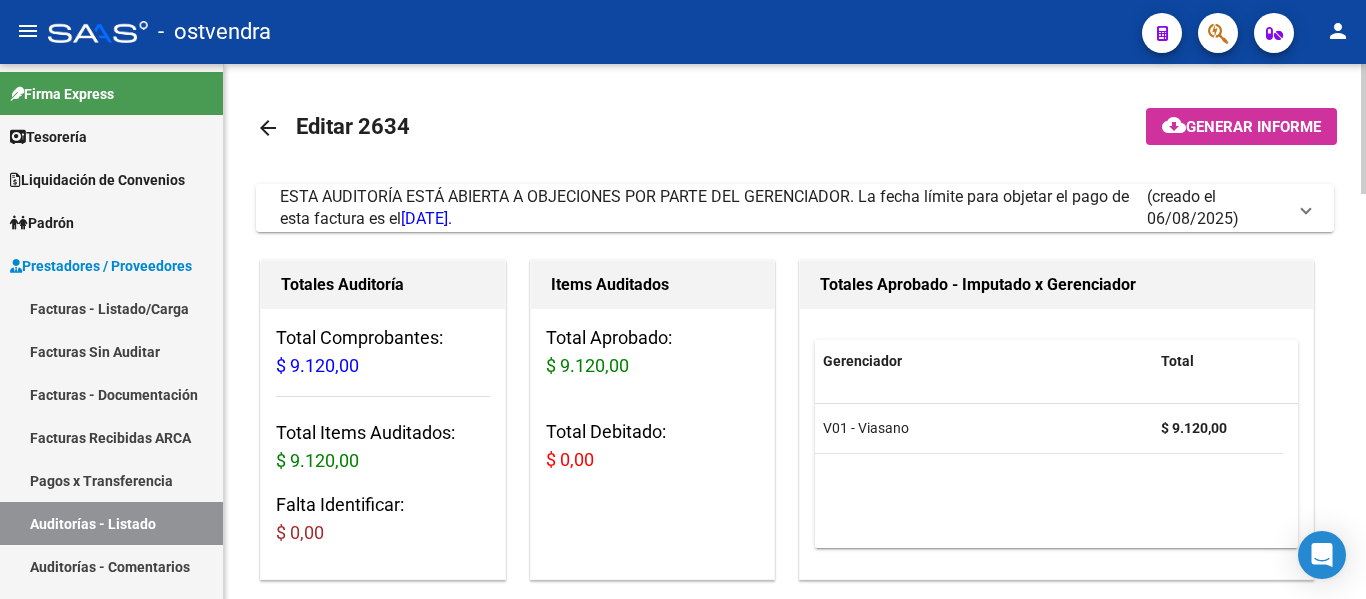 click on "ESTA AUDITORÍA ESTÁ ABIERTA A OBJECIONES POR PARTE DEL GERENCIADOR. La fecha límite para objetar el pago de esta factura es el  [DATE]." at bounding box center [713, 208] 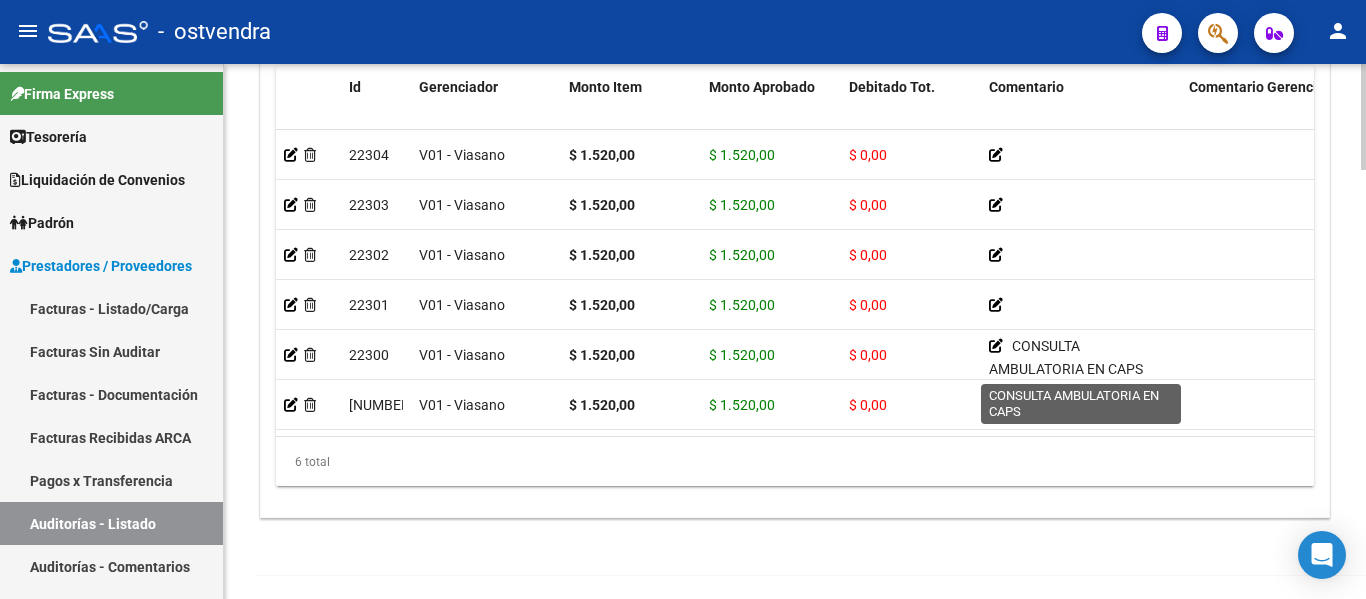 scroll, scrollTop: 2101, scrollLeft: 0, axis: vertical 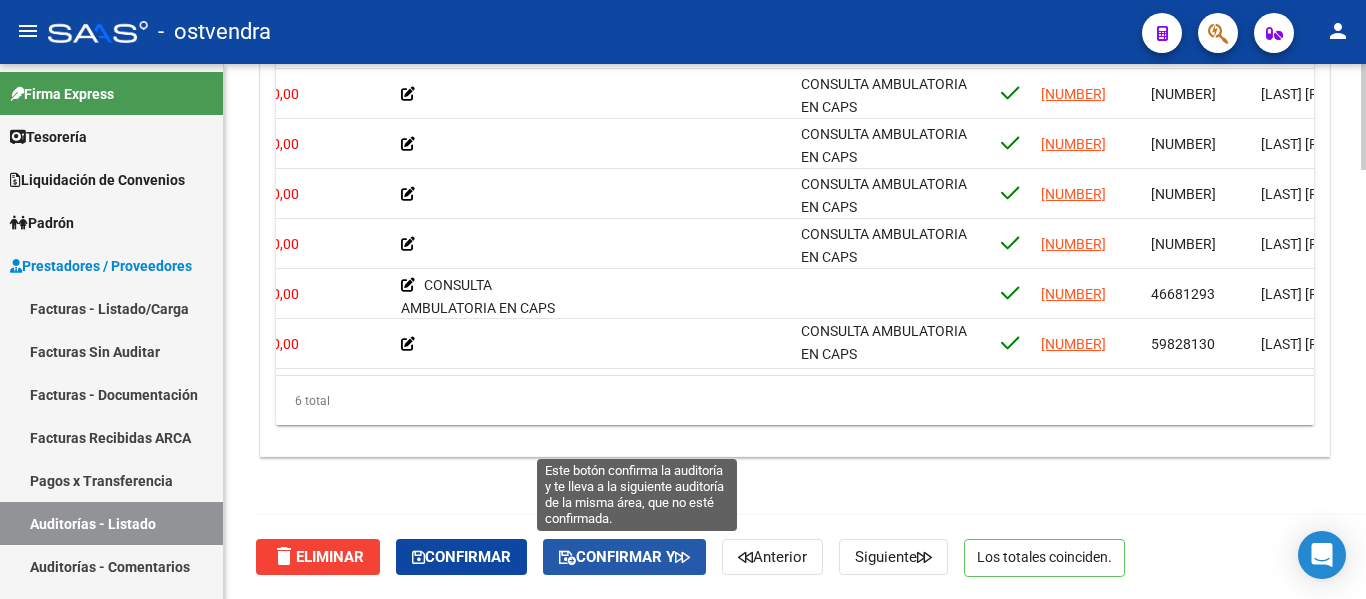 click on "Confirmar y" 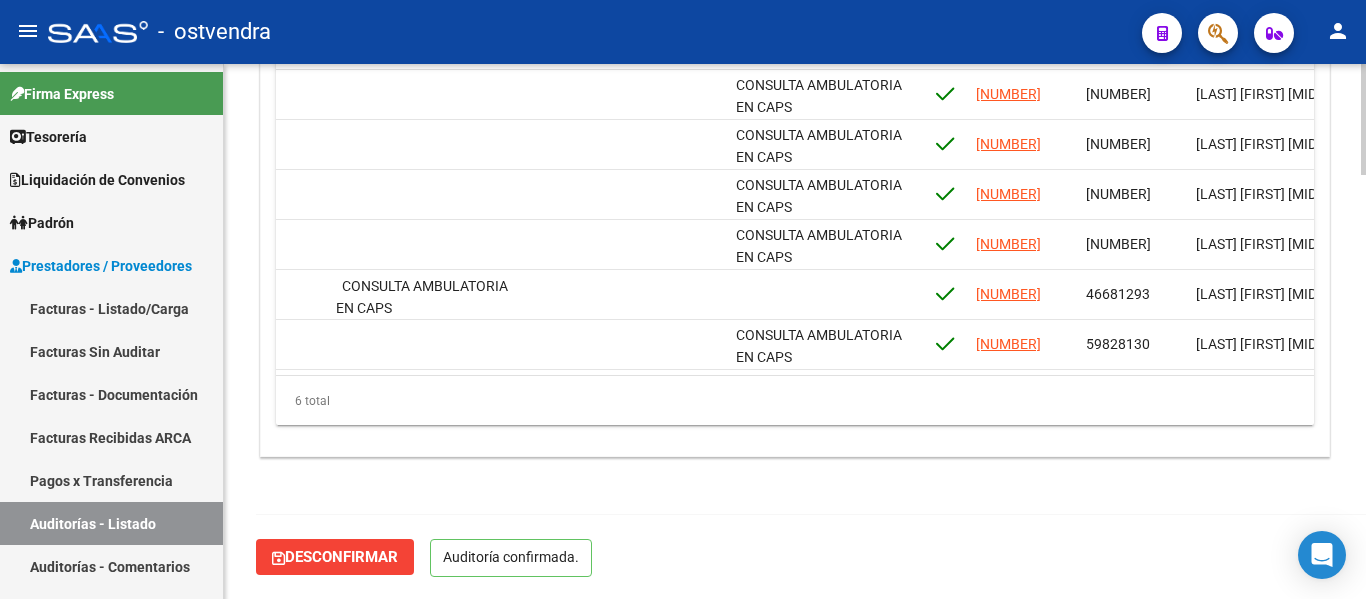 scroll, scrollTop: 2044, scrollLeft: 0, axis: vertical 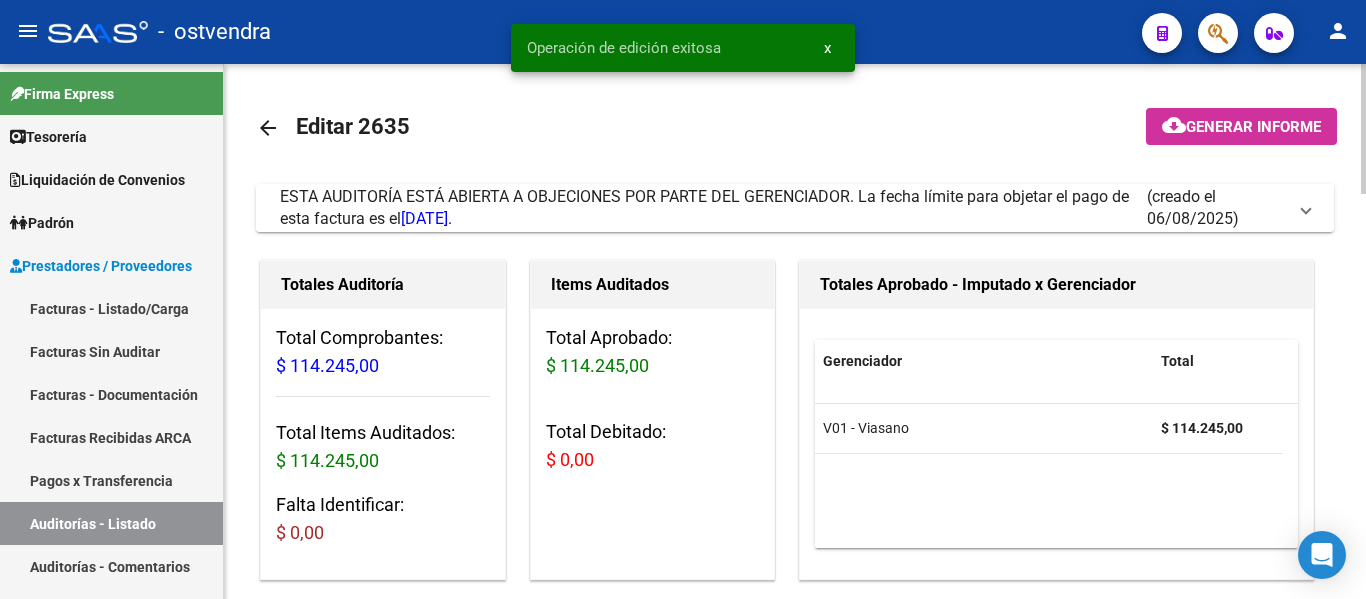 click on "ESTA AUDITORÍA ESTÁ ABIERTA A OBJECIONES POR PARTE DEL GERENCIADOR. La fecha límite para objetar el pago de esta factura es el  [DATE]." at bounding box center (713, 208) 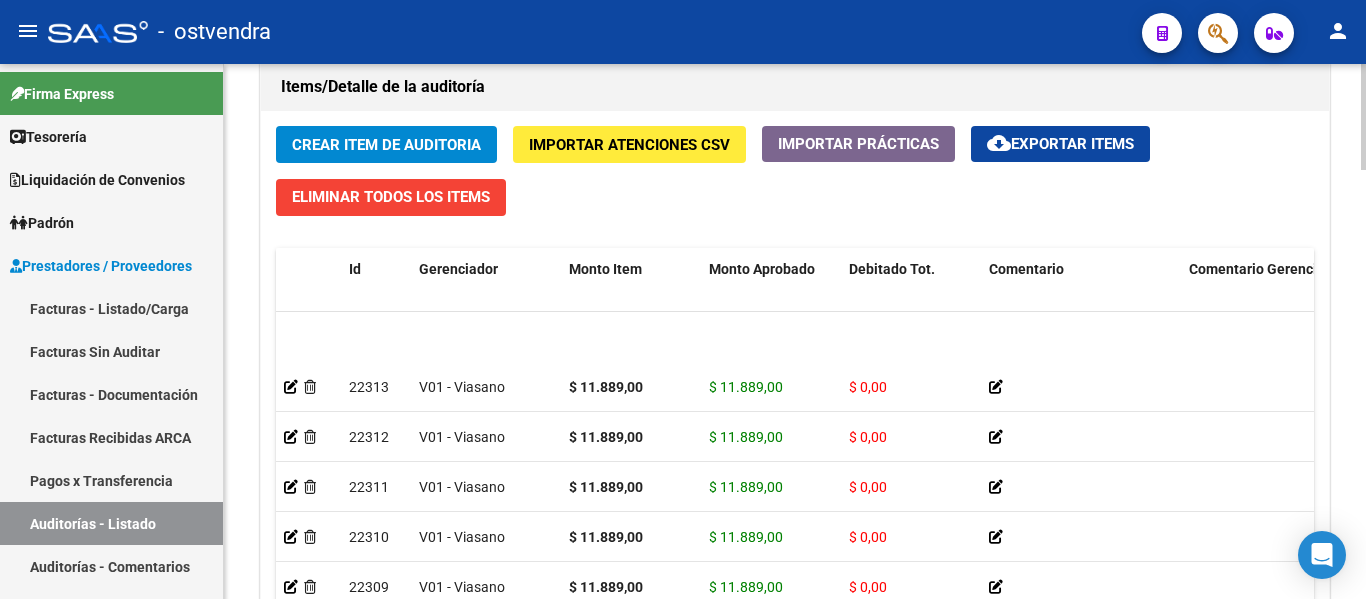 scroll, scrollTop: 1921, scrollLeft: 0, axis: vertical 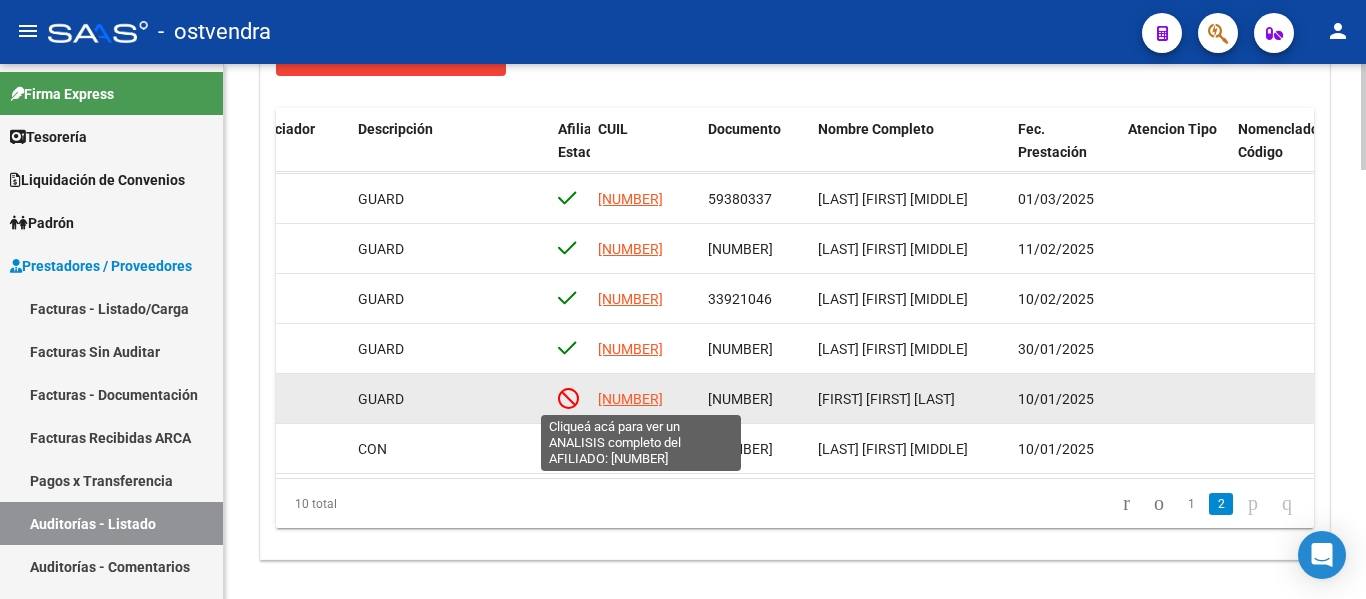 click on "[NUMBER]" 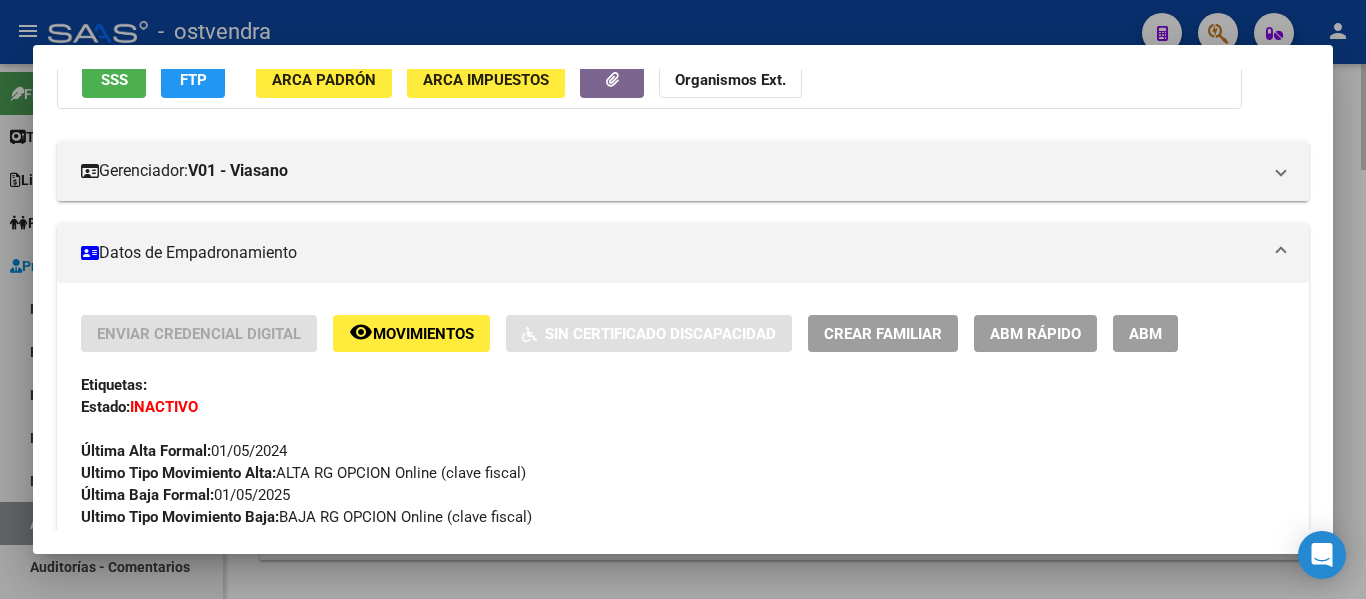 scroll, scrollTop: 203, scrollLeft: 0, axis: vertical 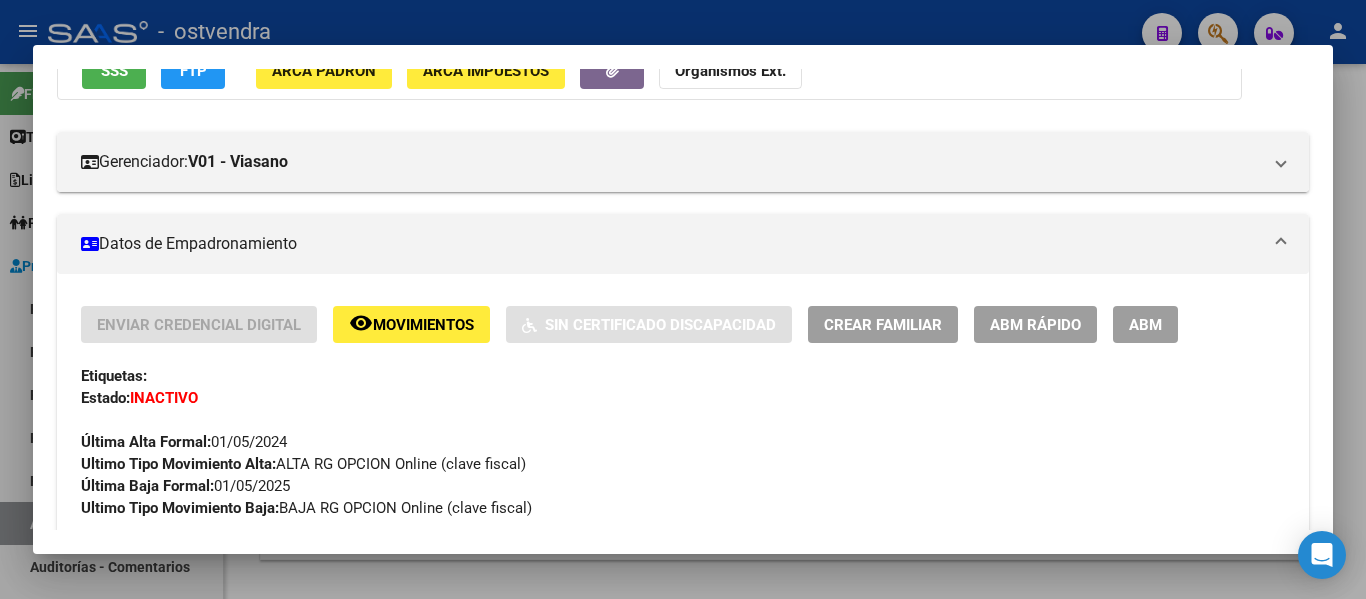 click at bounding box center (683, 299) 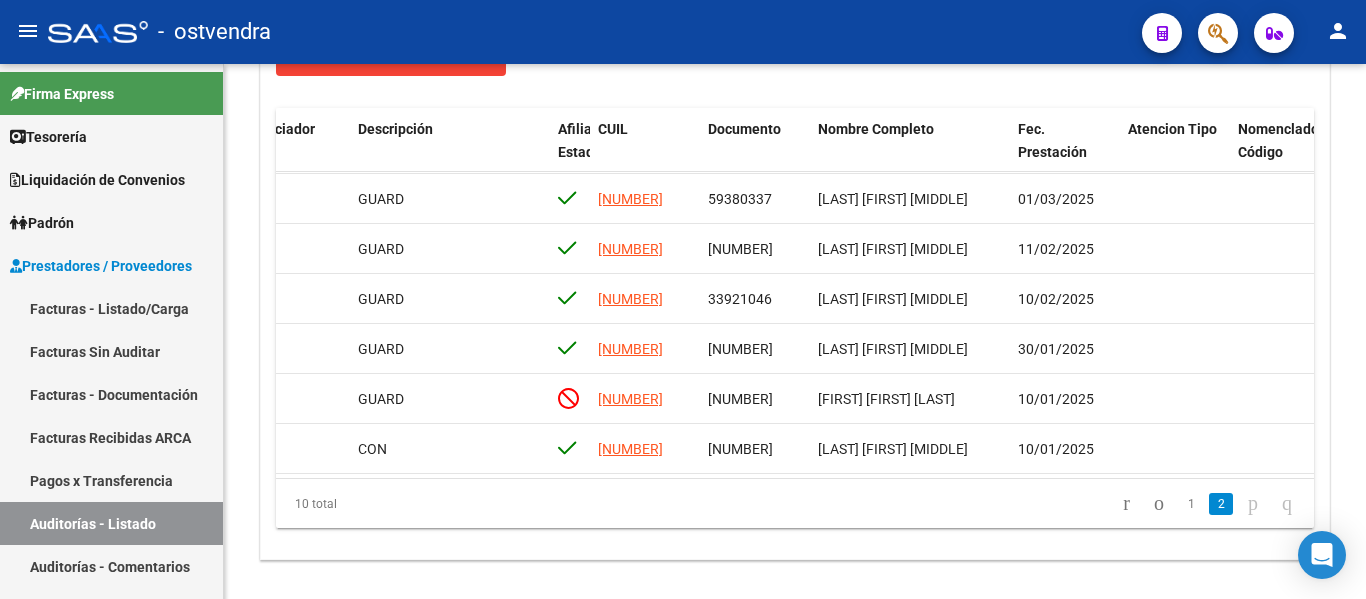 scroll, scrollTop: 2163, scrollLeft: 0, axis: vertical 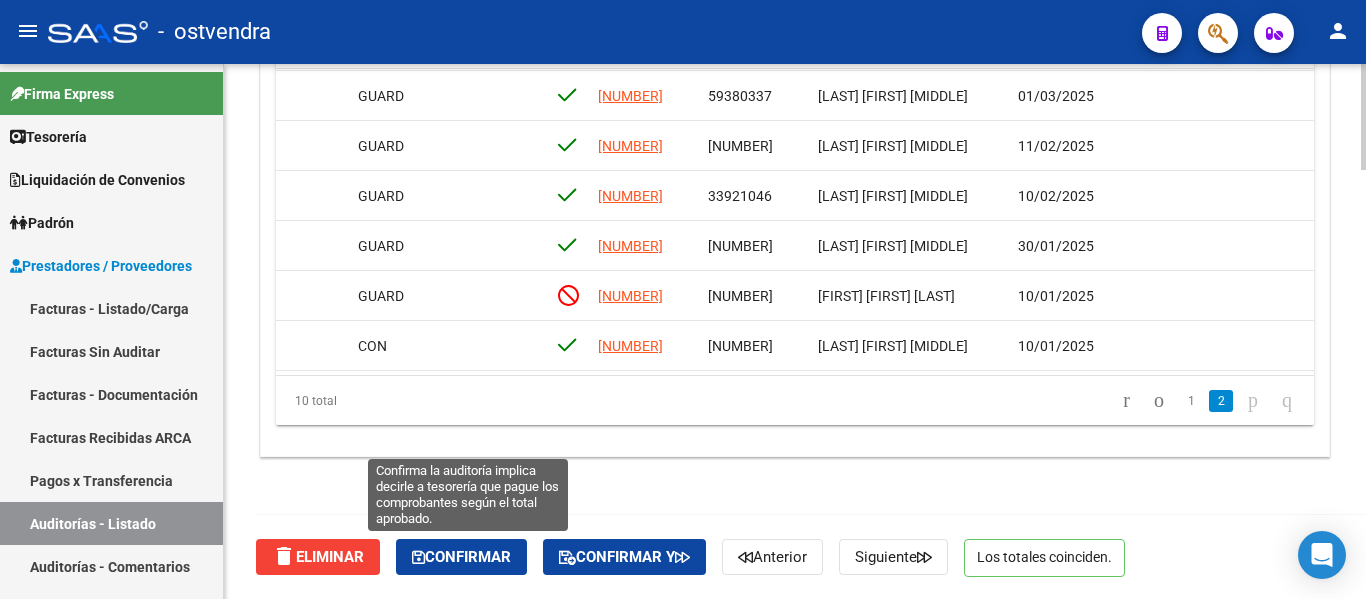 click on "Confirmar" 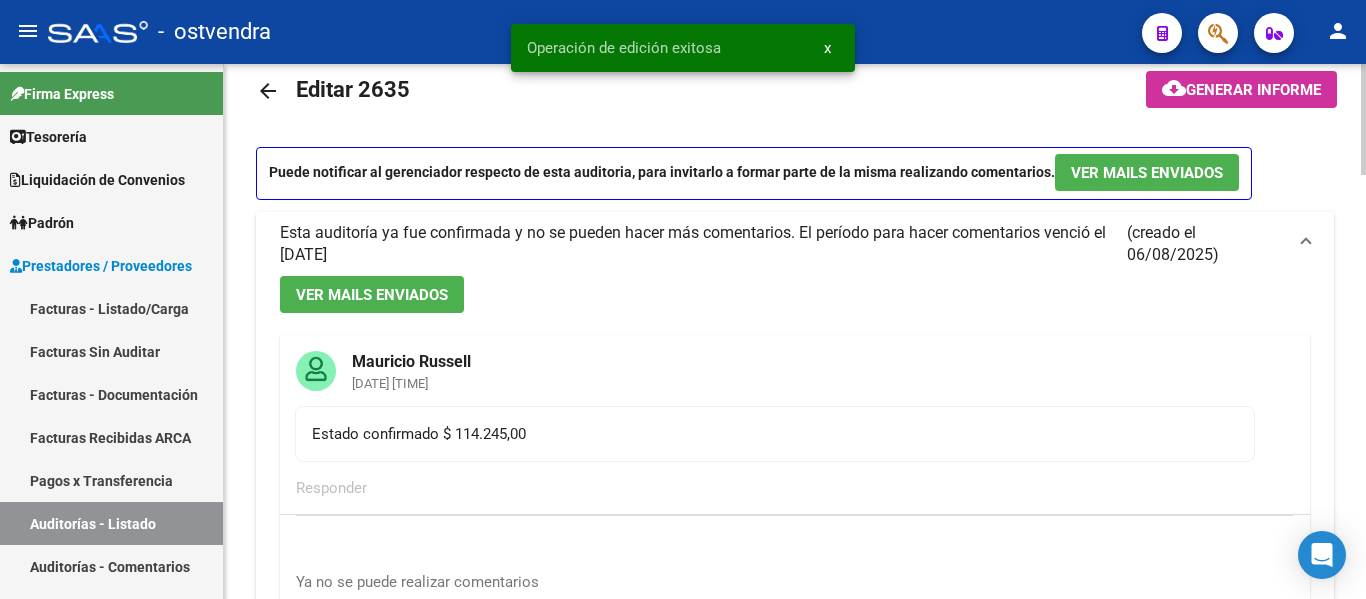 scroll, scrollTop: 0, scrollLeft: 0, axis: both 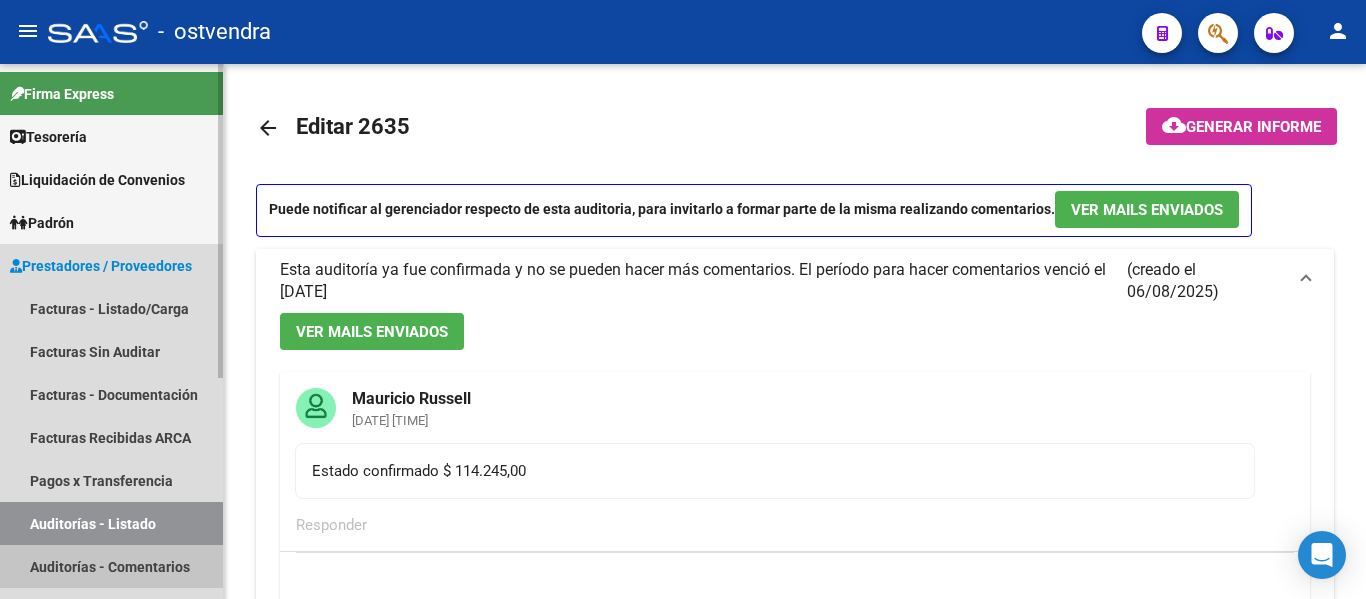click on "Auditorías - Comentarios" at bounding box center (111, 566) 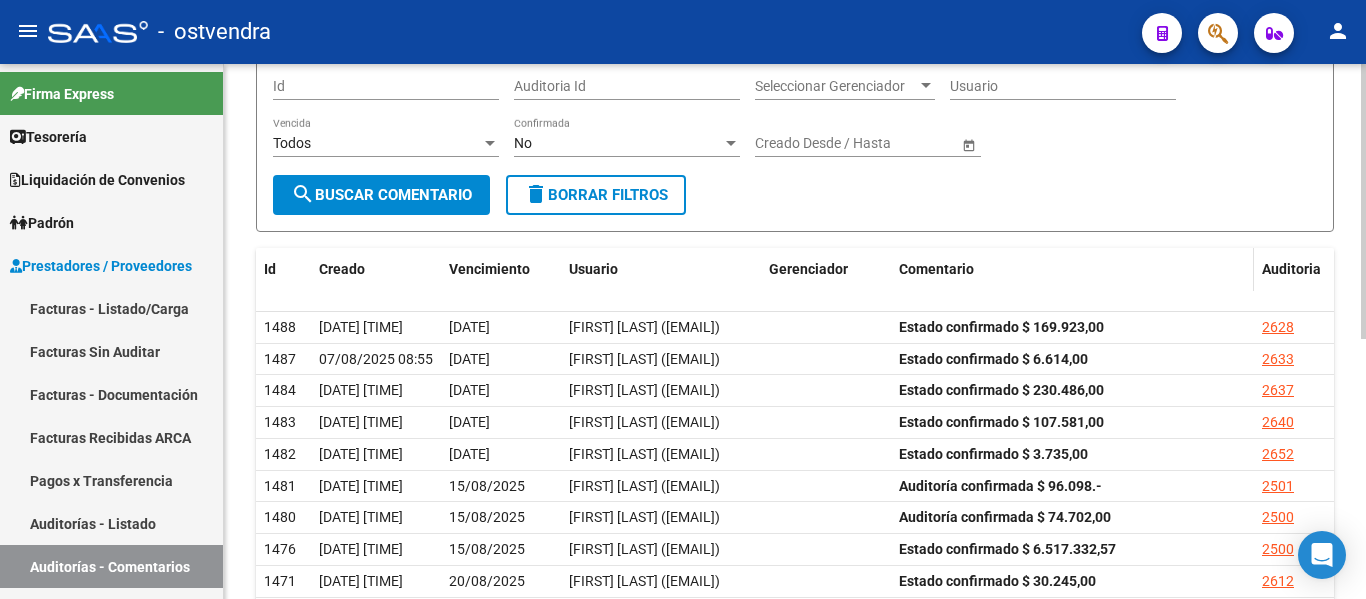scroll, scrollTop: 174, scrollLeft: 0, axis: vertical 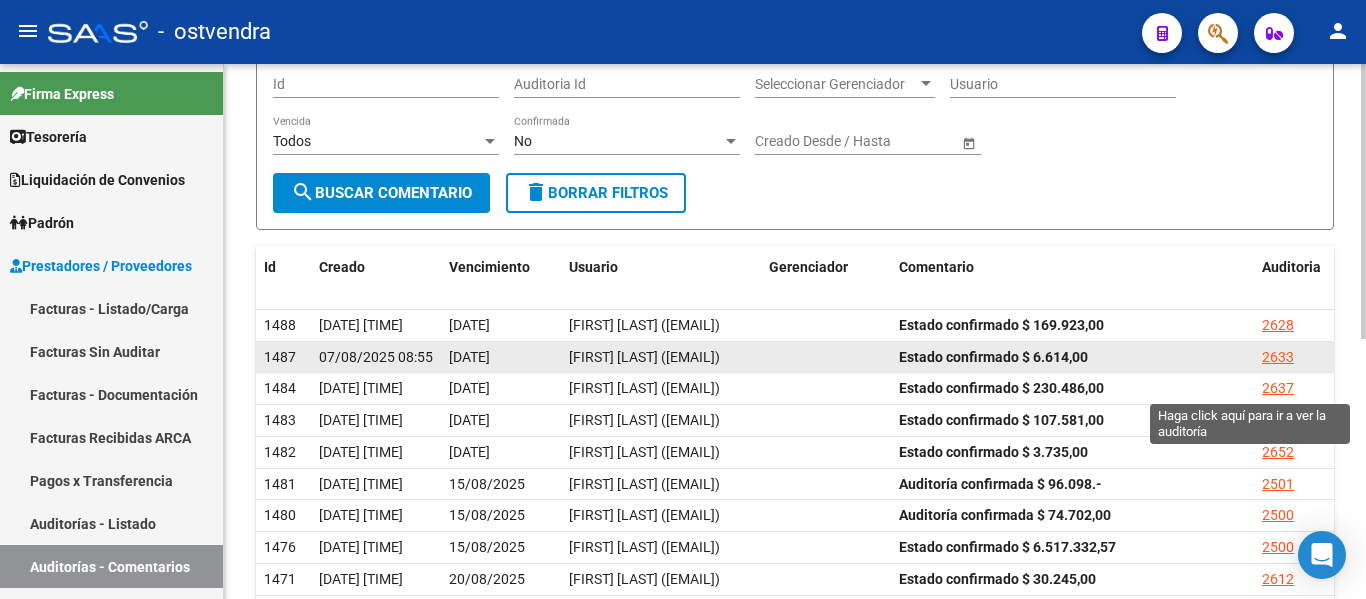 click on "2633" 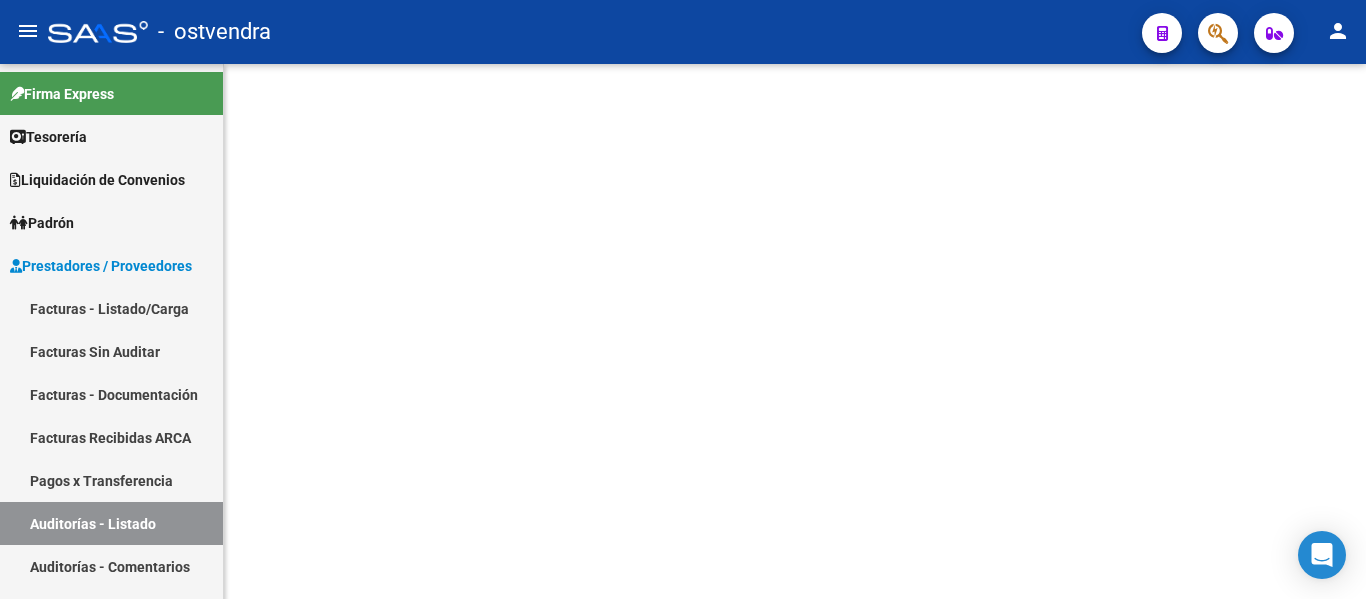 scroll, scrollTop: 0, scrollLeft: 0, axis: both 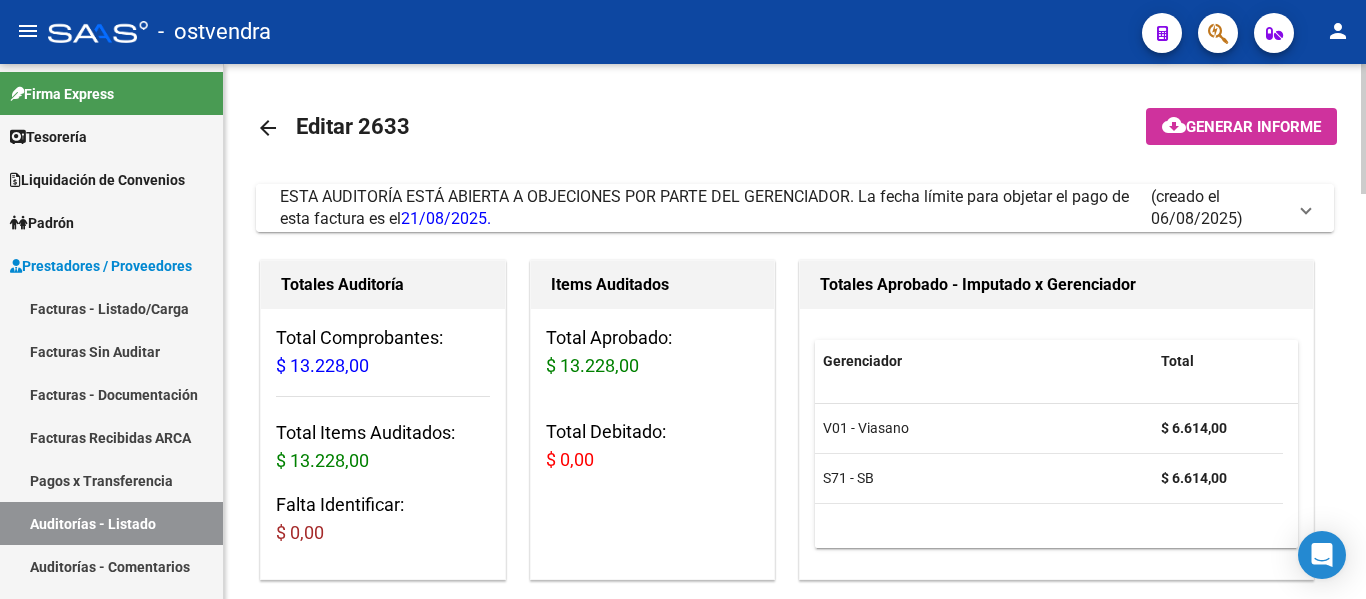 click on "ESTA AUDITORÍA ESTÁ ABIERTA A OBJECIONES POR PARTE DEL GERENCIADOR. La fecha límite para objetar el pago de esta factura es el  [DATE]." at bounding box center [715, 208] 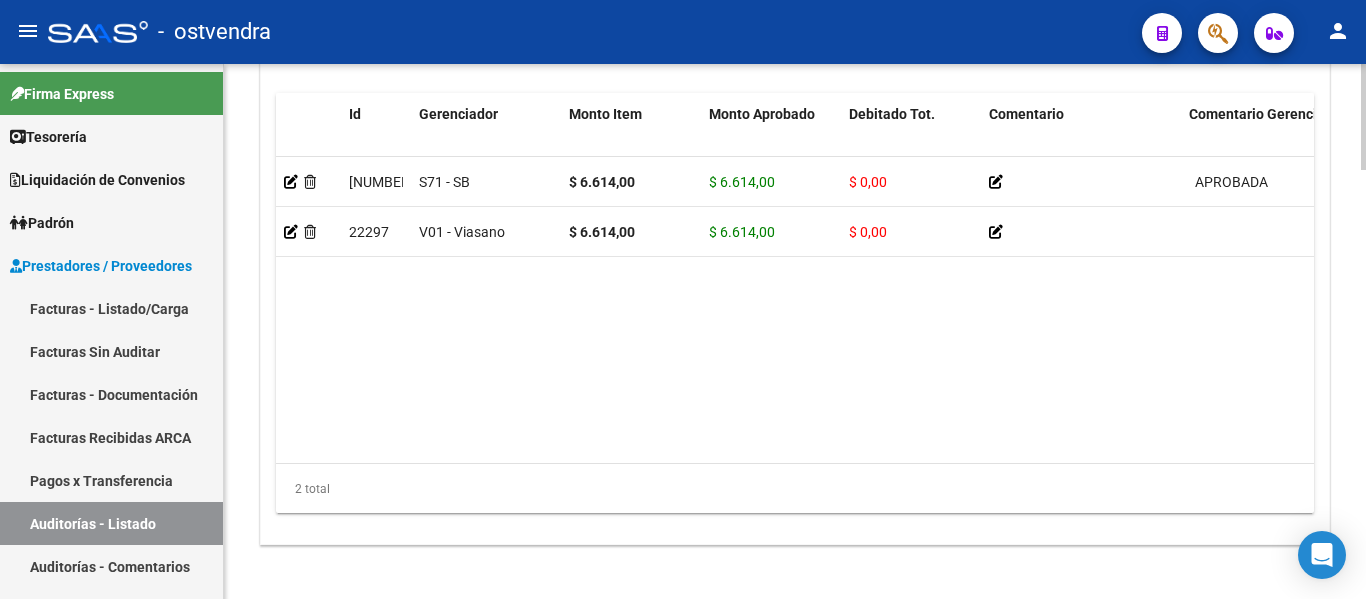 scroll, scrollTop: 2076, scrollLeft: 0, axis: vertical 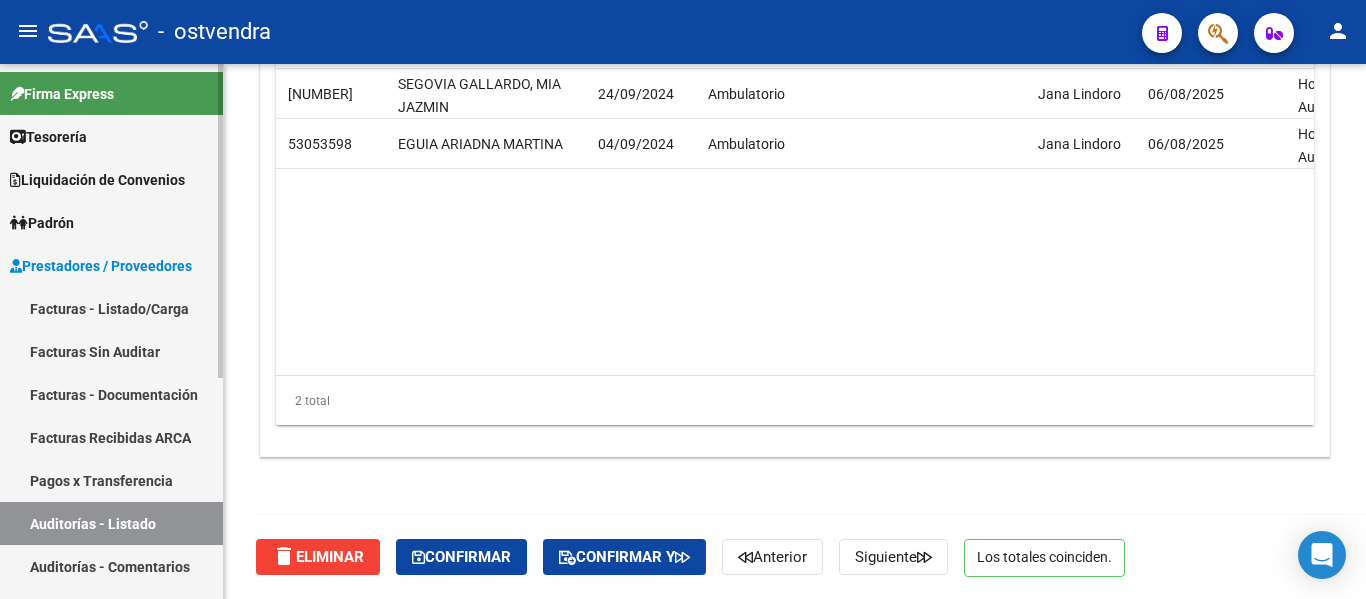 click on "Auditorías - Comentarios" at bounding box center [111, 566] 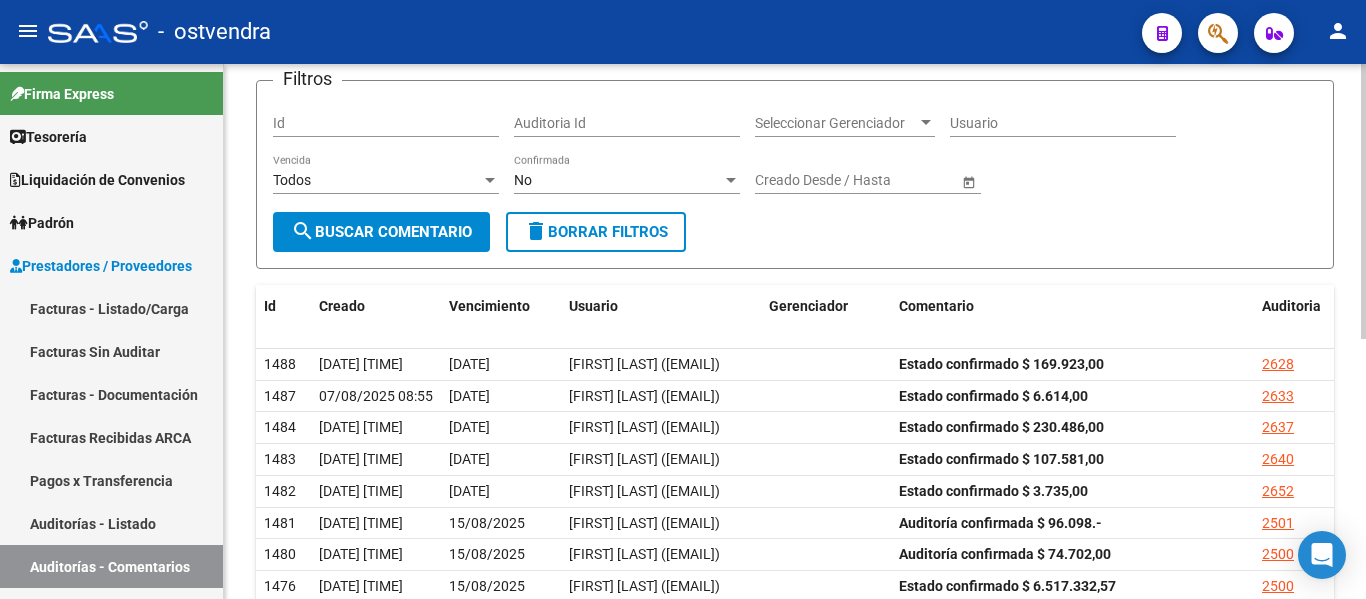 scroll, scrollTop: 136, scrollLeft: 0, axis: vertical 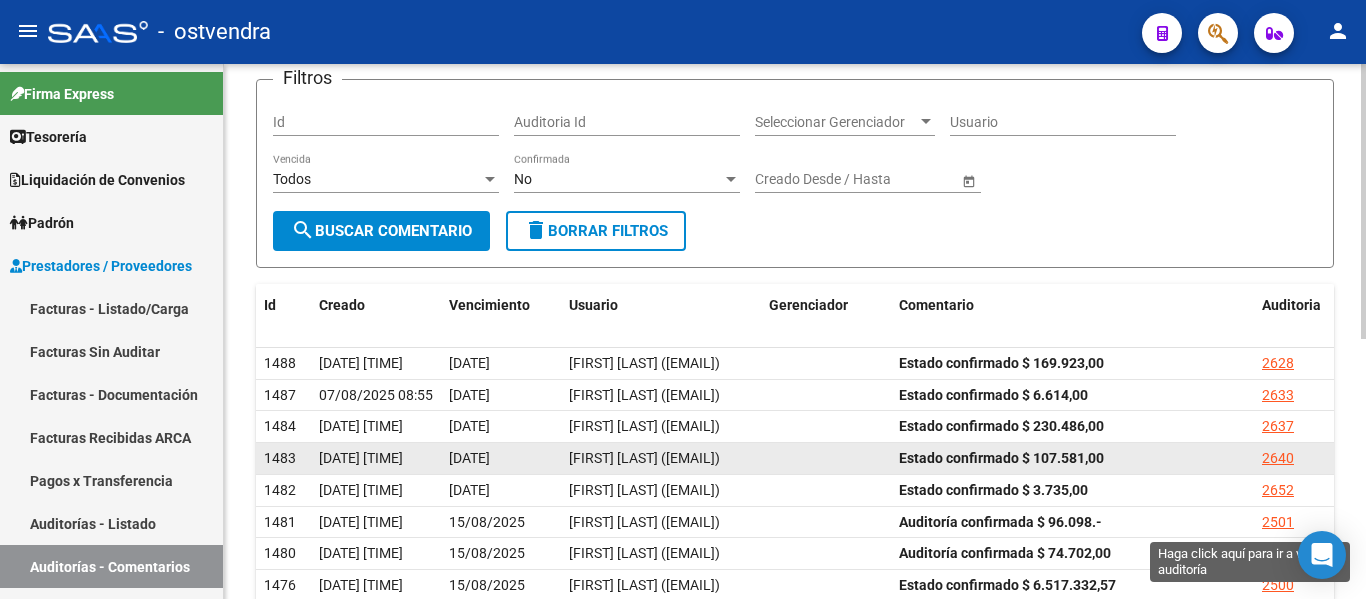 click on "2640" 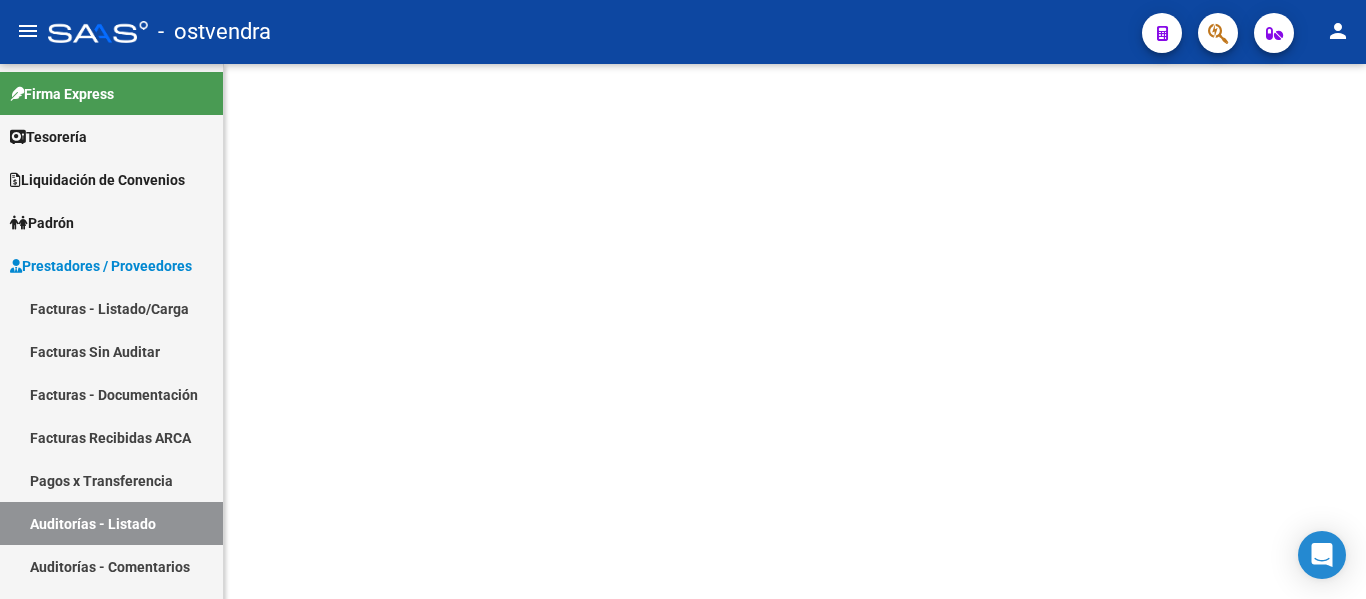 scroll, scrollTop: 0, scrollLeft: 0, axis: both 